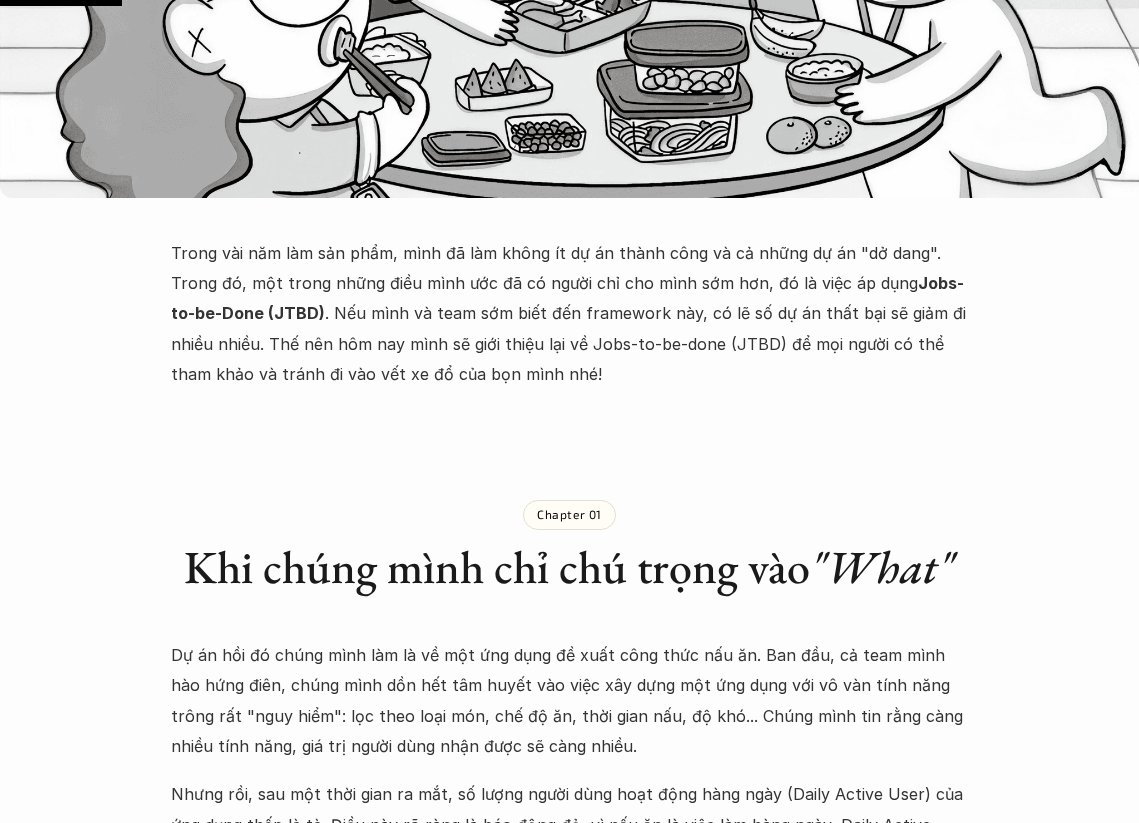 scroll, scrollTop: 100, scrollLeft: 0, axis: vertical 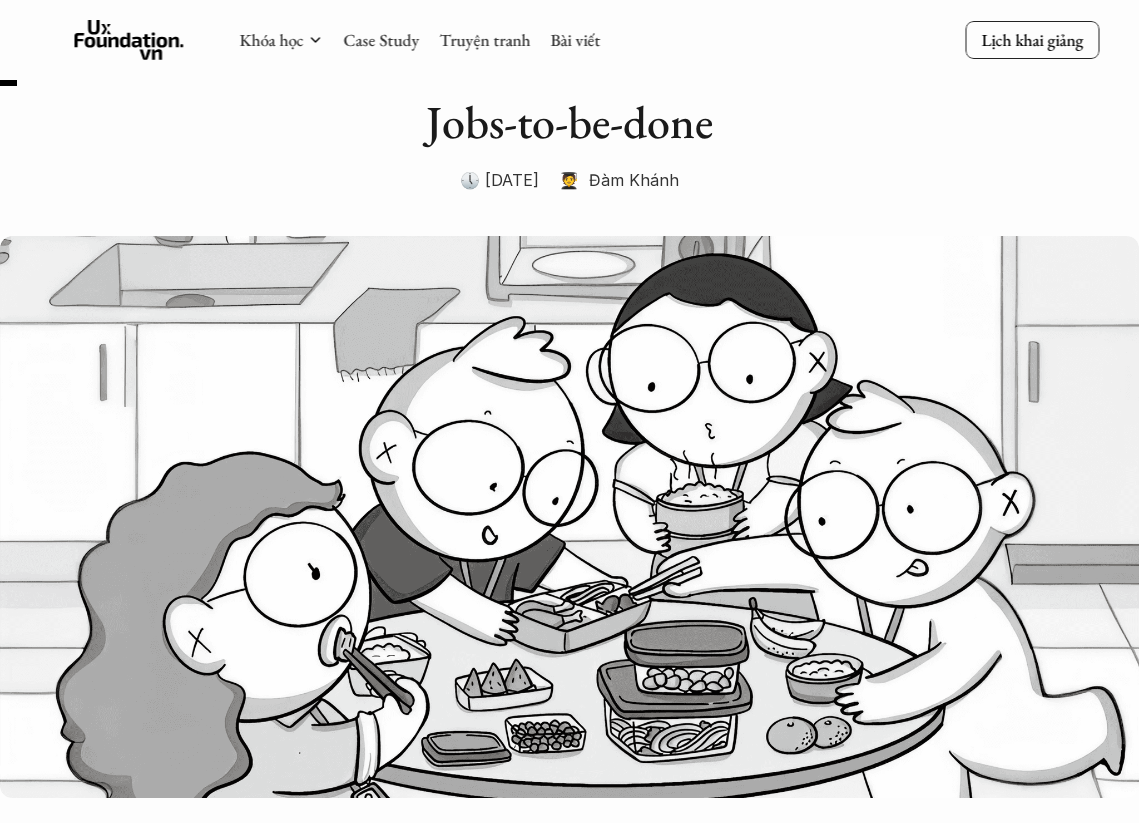 click on "🧑‍🎓  Đàm Khánh" at bounding box center (619, 180) 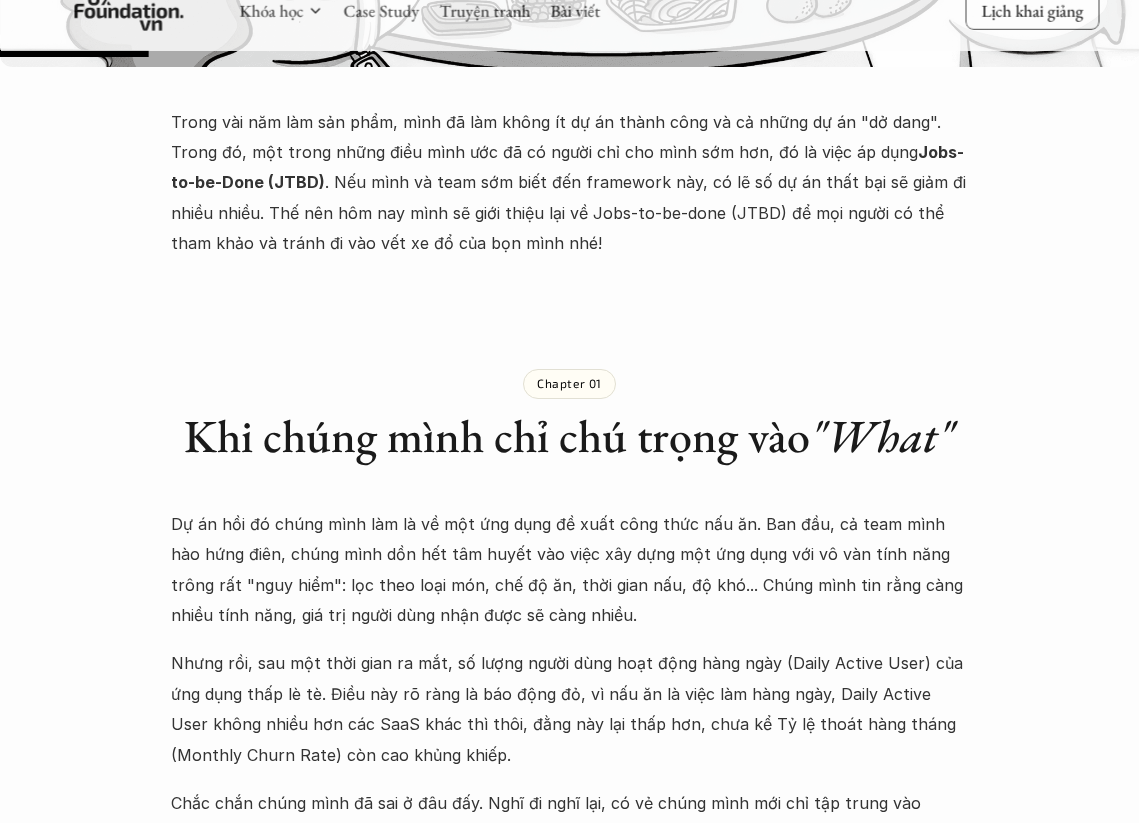 scroll, scrollTop: 800, scrollLeft: 0, axis: vertical 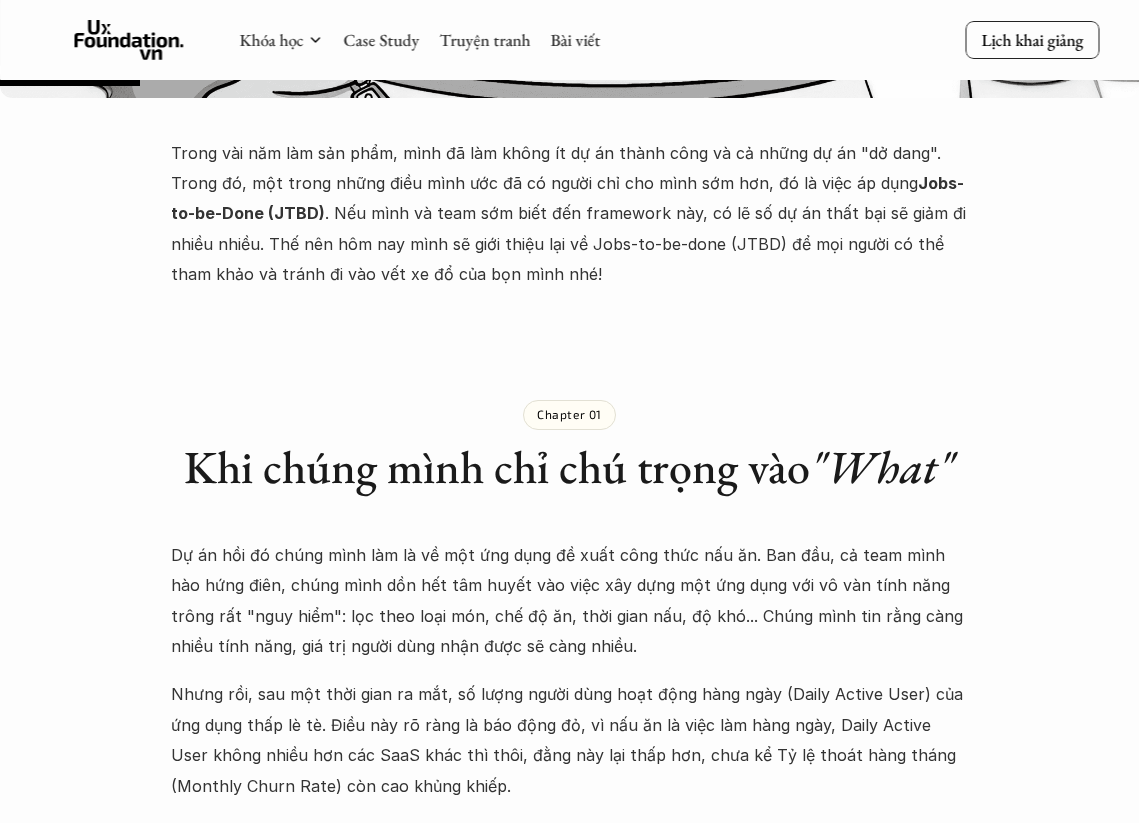 click on "Lúa hóa kiến thức Jobs-to-be-done 🕔 [DATE] 🧑‍🎓 [FIRST] [LAST] Trong vài năm làm sản phẩm, mình đã làm không ít dự án thành công và cả những dự án "dở dang". Trong đó, một trong những điều mình ước đã có người chỉ cho mình sớm hơn, đó là việc áp dụng Jobs-to-be-Done (JTBD). Nếu mình và team sớm biết đến framework này, có lẽ số dự án thất bại sẽ giảm đi nhiều nhiều. Thế nên hôm nay mình sẽ giới thiệu lại về Jobs-to-be-done (JTBD) để mọi người có thể tham khảo và tránh đi vào vết xe đổ của bọn mình nhé! Chapter 01 Khi chúng mình chỉ chú trọng vào "What (làm cái gì)", mà bỏ quên Chapter 02 Lắng nghe những câu chuyện thay vì hỏi về tính năng Chapter 03 "Công việc" thực sự" at bounding box center [569, 2934] 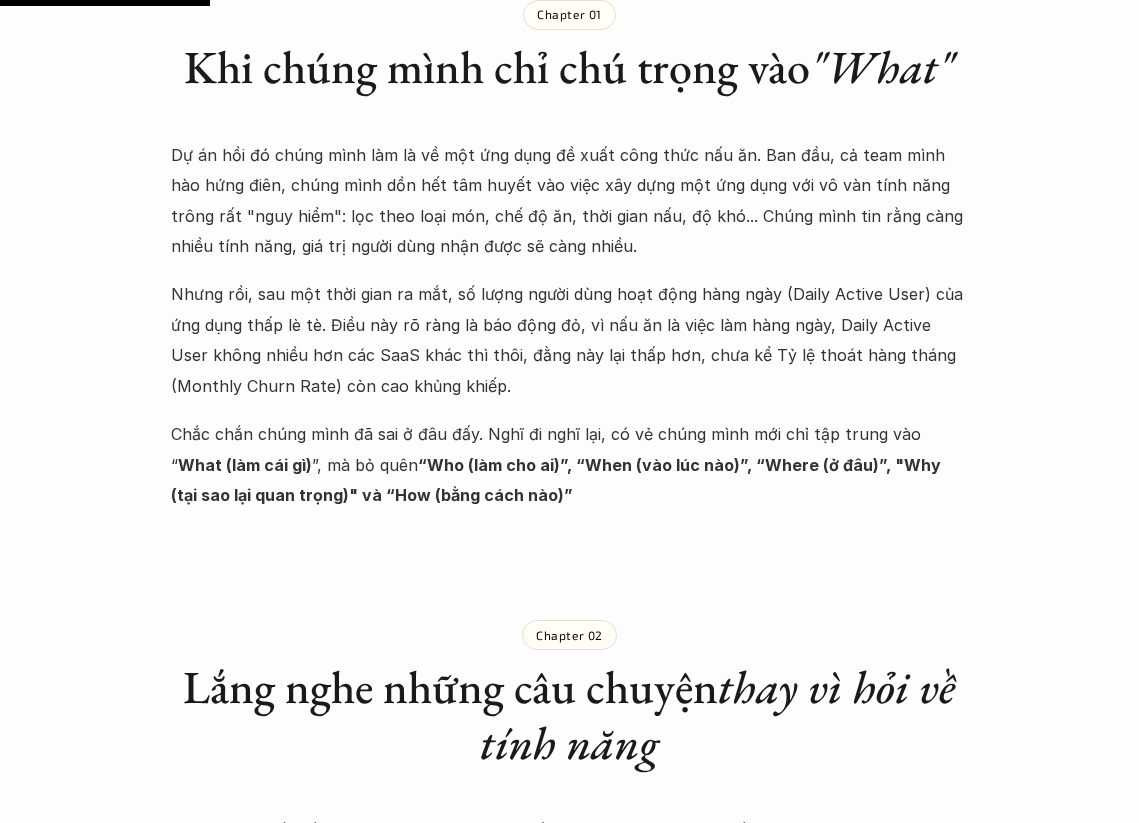scroll, scrollTop: 1300, scrollLeft: 0, axis: vertical 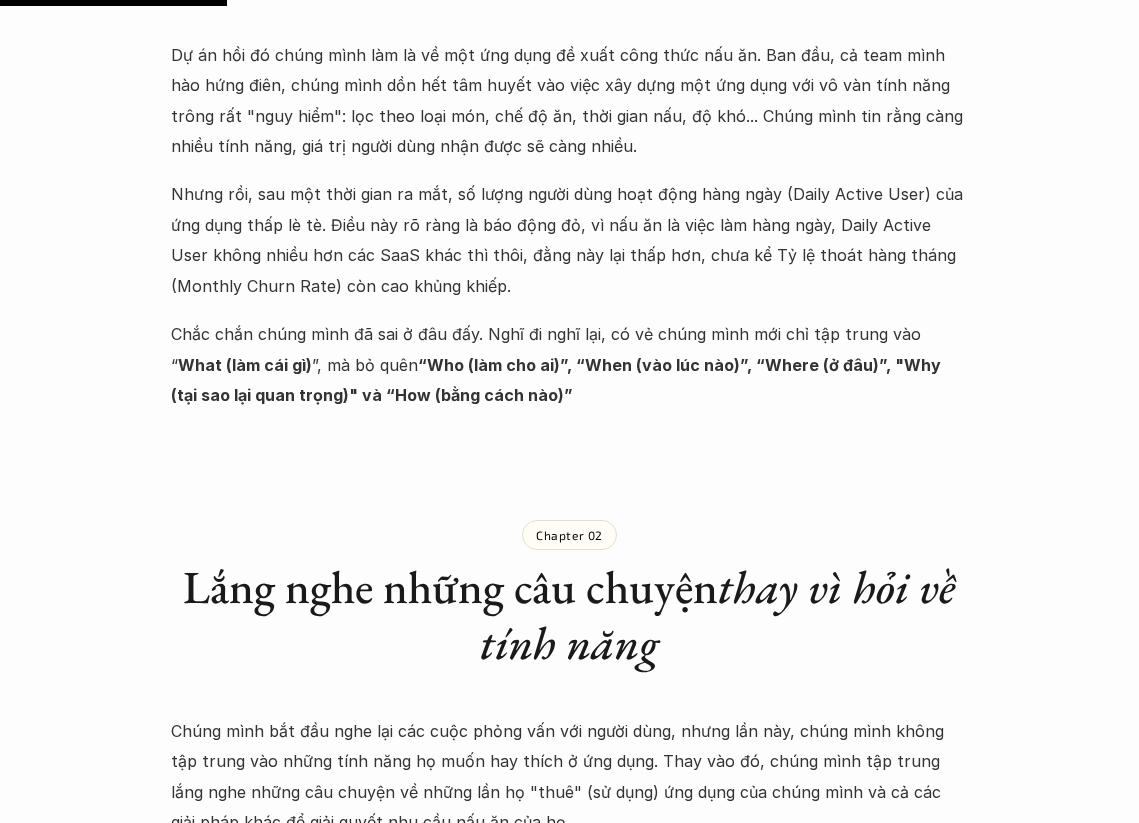 click on "Nhưng rồi, sau một thời gian ra mắt, số lượng người dùng hoạt động hàng ngày (Daily Active User) của ứng dụng thấp lè tè. Điều này rõ ràng là báo động đỏ, vì nấu ăn là việc làm hàng ngày, Daily Active User không nhiều hơn các SaaS khác thì thôi, đằng này lại thấp hơn, chưa kể Tỷ lệ thoát hàng tháng (Monthly Churn Rate) còn cao khủng khiếp." at bounding box center [569, 240] 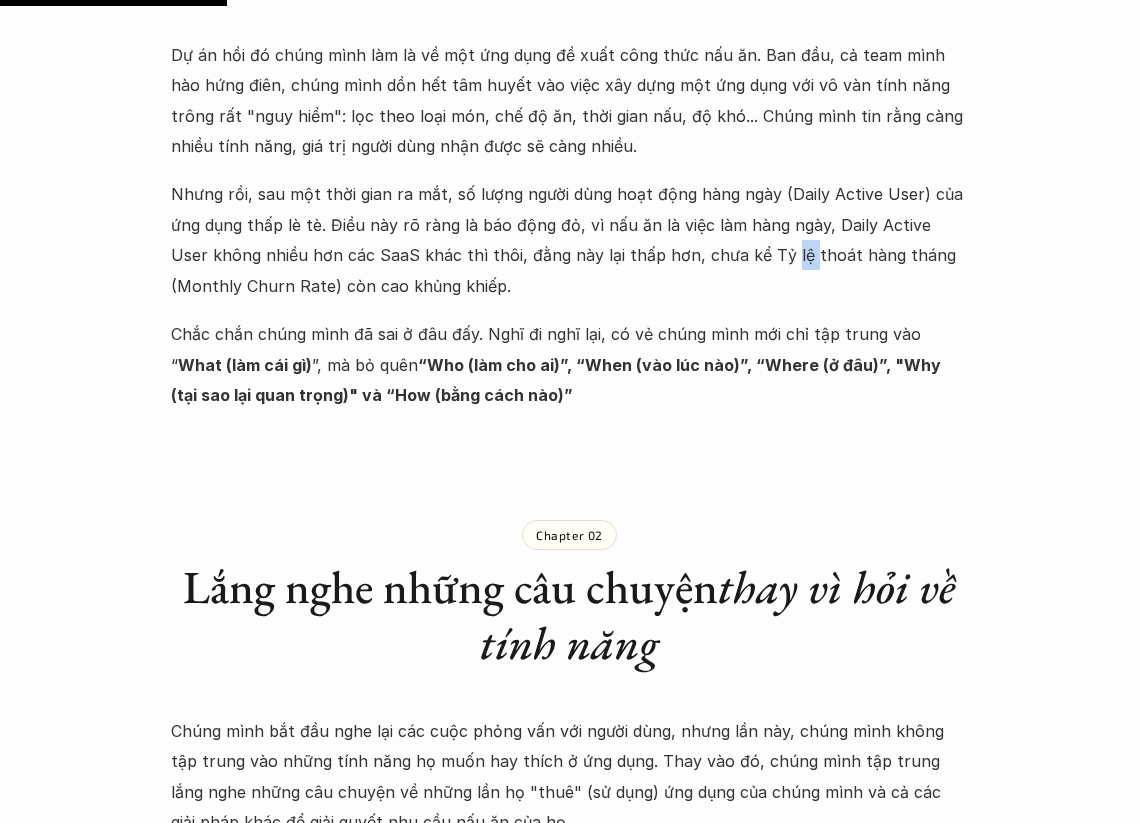 click on "Nhưng rồi, sau một thời gian ra mắt, số lượng người dùng hoạt động hàng ngày (Daily Active User) của ứng dụng thấp lè tè. Điều này rõ ràng là báo động đỏ, vì nấu ăn là việc làm hàng ngày, Daily Active User không nhiều hơn các SaaS khác thì thôi, đằng này lại thấp hơn, chưa kể Tỷ lệ thoát hàng tháng (Monthly Churn Rate) còn cao khủng khiếp." at bounding box center (569, 240) 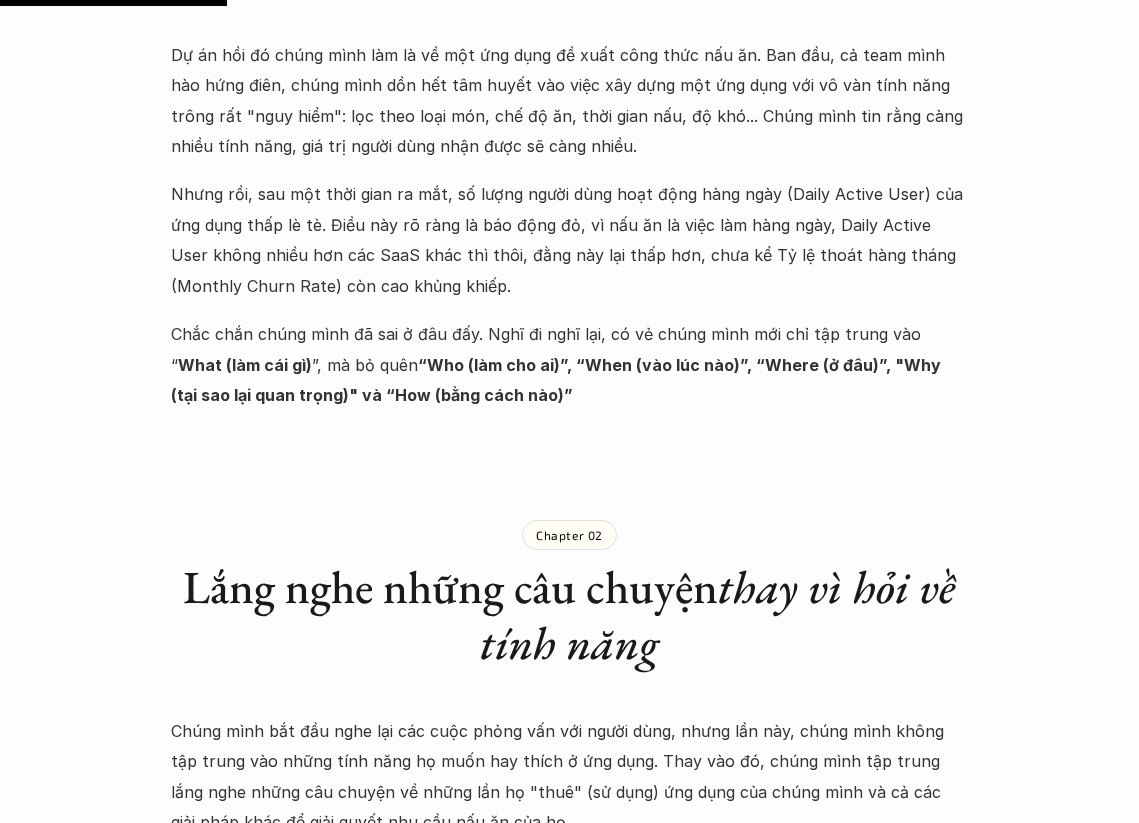 click on "Nhưng rồi, sau một thời gian ra mắt, số lượng người dùng hoạt động hàng ngày (Daily Active User) của ứng dụng thấp lè tè. Điều này rõ ràng là báo động đỏ, vì nấu ăn là việc làm hàng ngày, Daily Active User không nhiều hơn các SaaS khác thì thôi, đằng này lại thấp hơn, chưa kể Tỷ lệ thoát hàng tháng (Monthly Churn Rate) còn cao khủng khiếp." at bounding box center (569, 240) 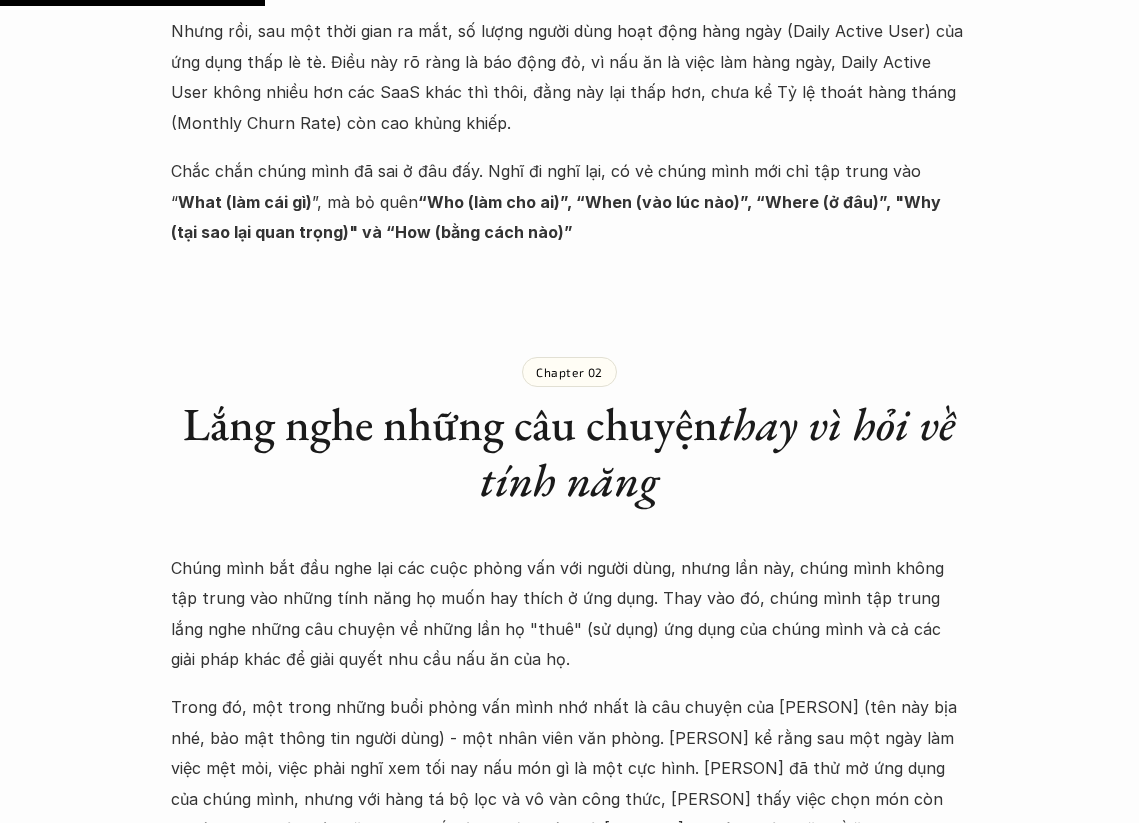 scroll, scrollTop: 1700, scrollLeft: 0, axis: vertical 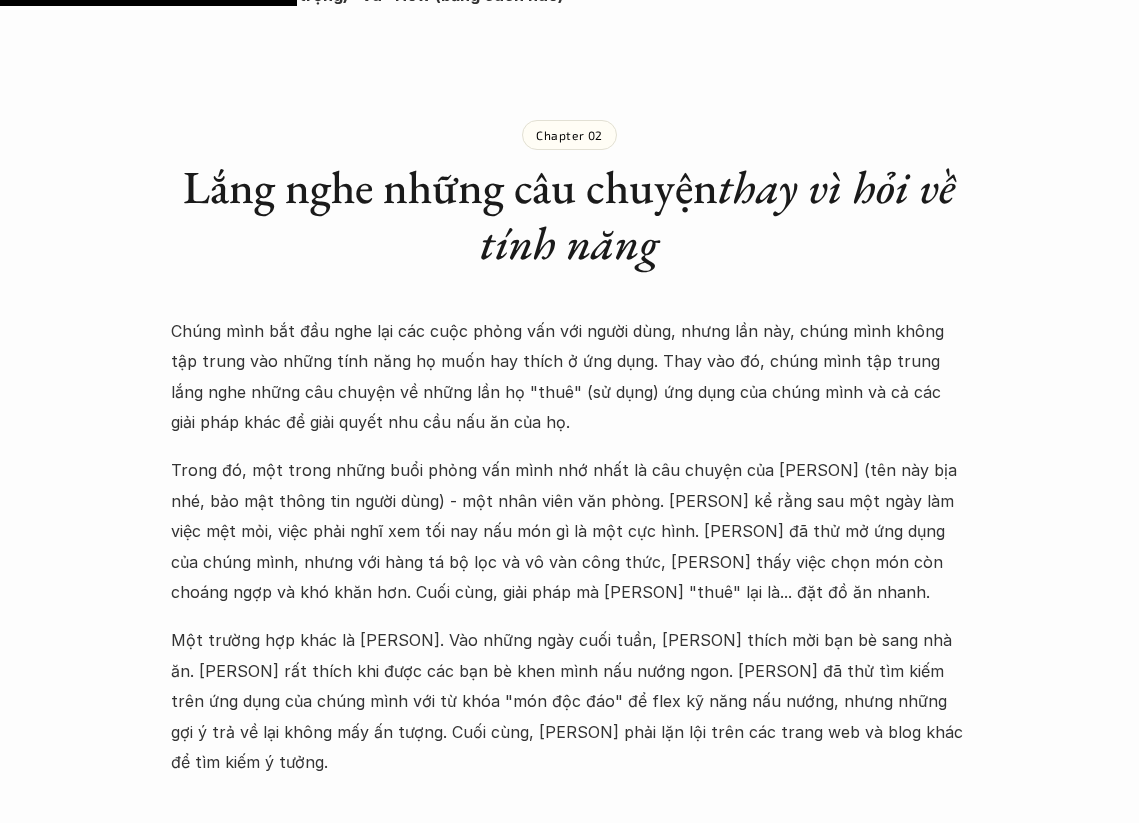 click on "Chúng mình bắt đầu nghe lại các cuộc phỏng vấn với người dùng, nhưng lần này, chúng mình không tập trung vào những tính năng họ muốn hay thích ở ứng dụng. Thay vào đó, chúng mình tập trung lắng nghe những câu chuyện về những lần họ "thuê" (sử dụng) ứng dụng của chúng mình và cả các giải pháp khác để giải quyết nhu cầu nấu ăn của họ." at bounding box center [569, 377] 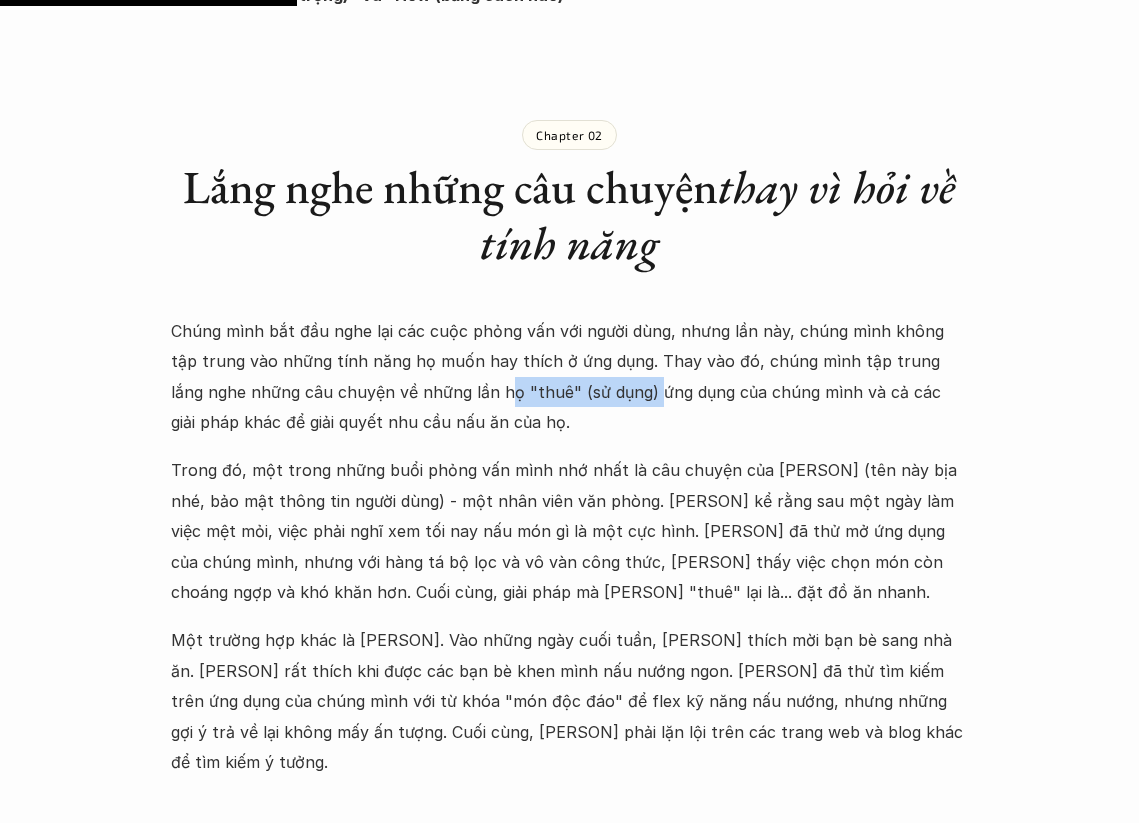 drag, startPoint x: 468, startPoint y: 385, endPoint x: 571, endPoint y: 381, distance: 103.077644 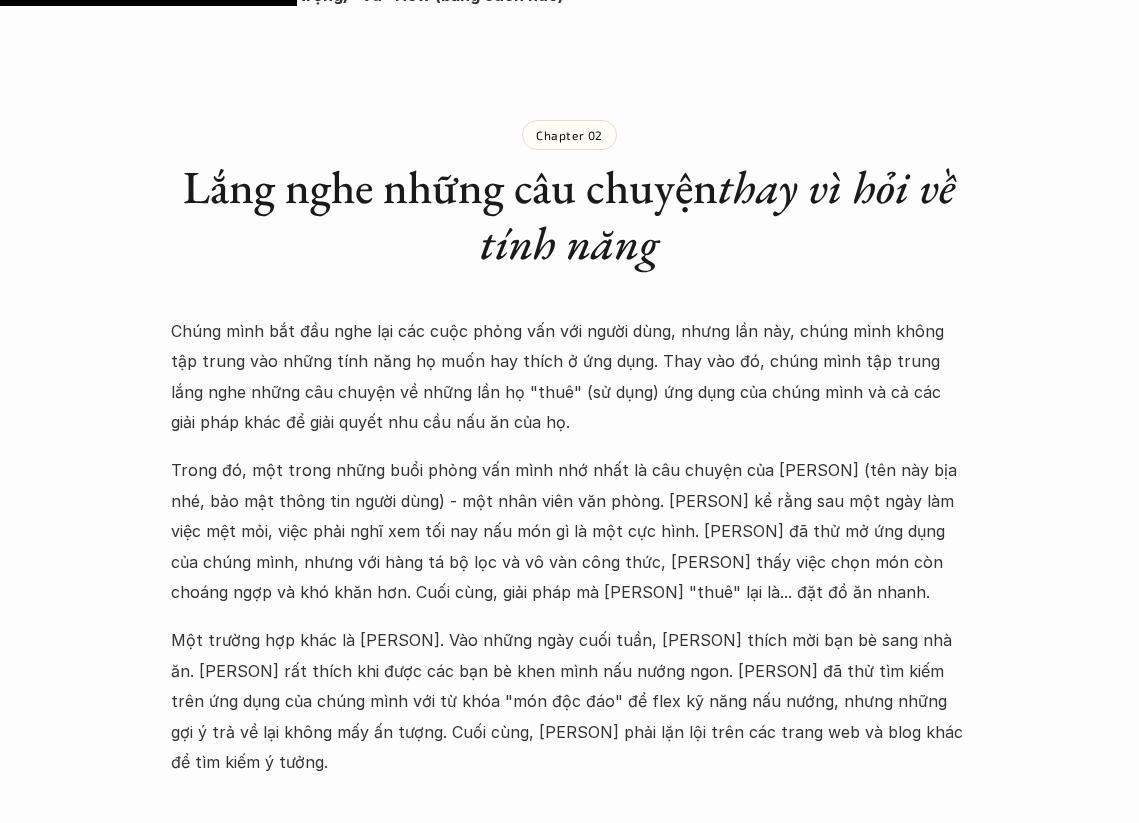 click on "Chúng mình bắt đầu nghe lại các cuộc phỏng vấn với người dùng, nhưng lần này, chúng mình không tập trung vào những tính năng họ muốn hay thích ở ứng dụng. Thay vào đó, chúng mình tập trung lắng nghe những câu chuyện về những lần họ "thuê" (sử dụng) ứng dụng của chúng mình và cả các giải pháp khác để giải quyết nhu cầu nấu ăn của họ." at bounding box center [569, 377] 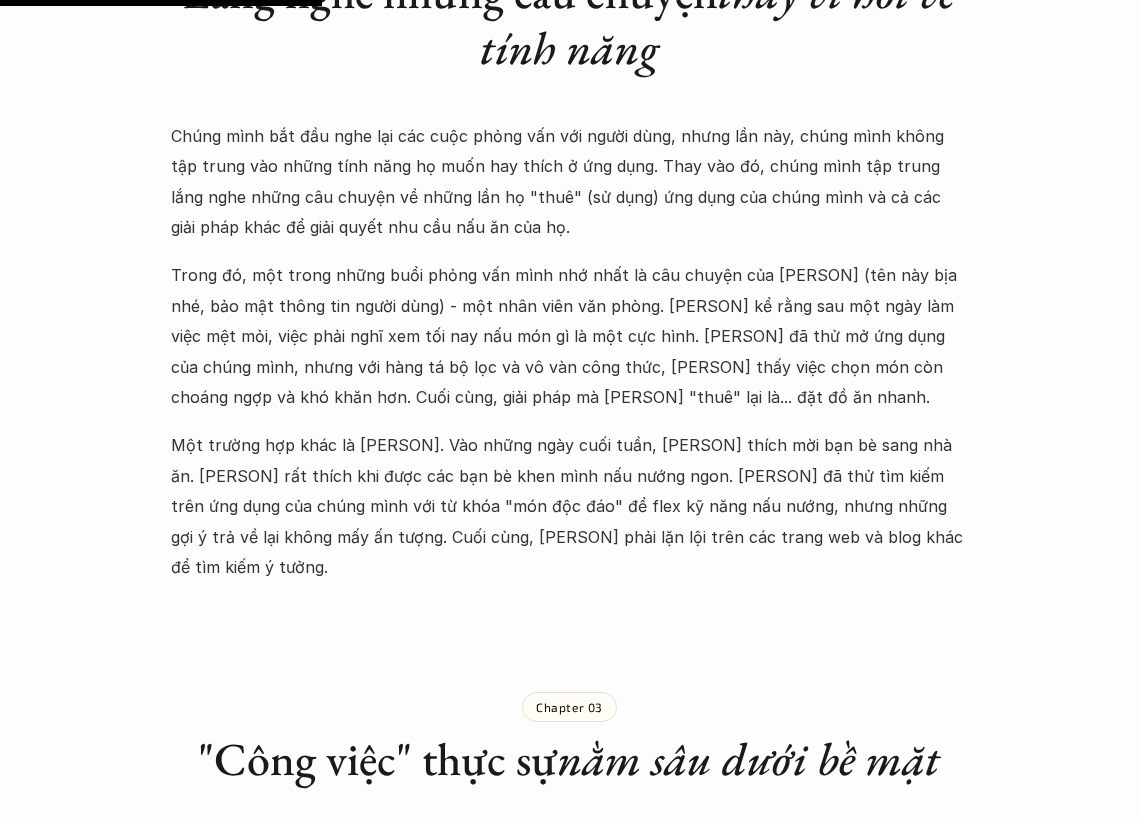 scroll, scrollTop: 1900, scrollLeft: 0, axis: vertical 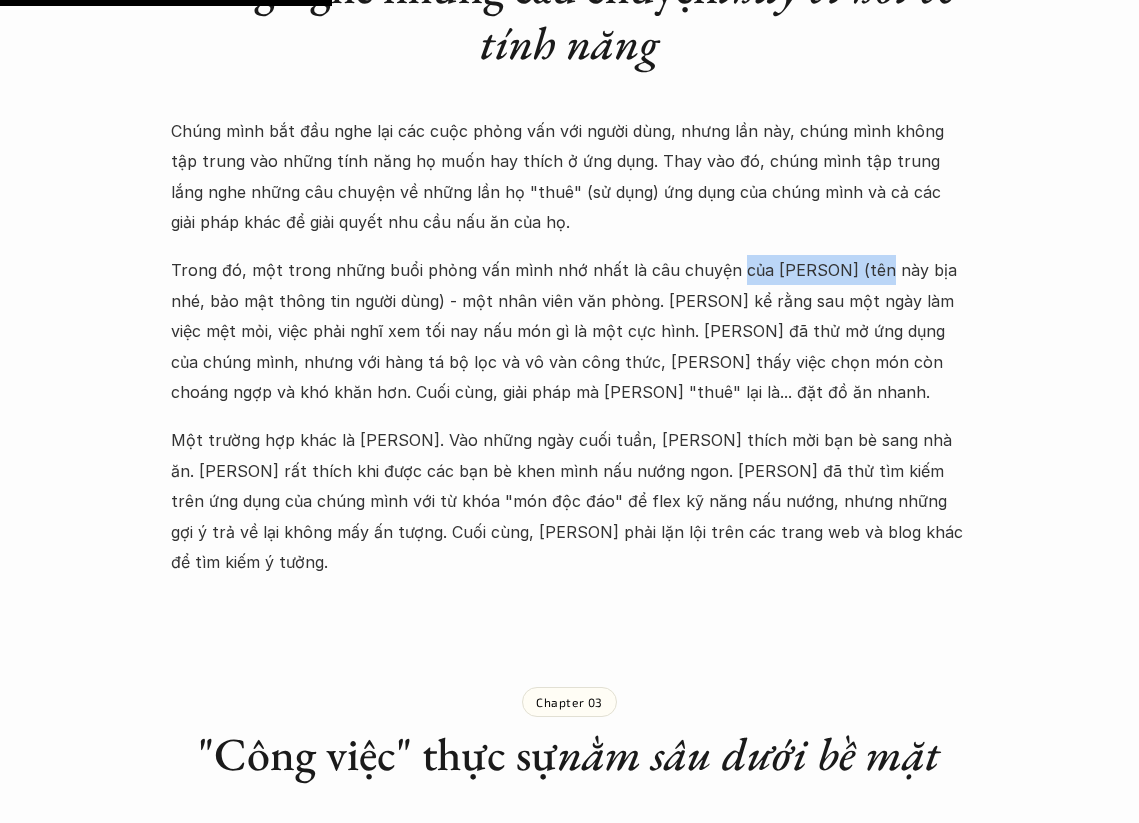 drag, startPoint x: 758, startPoint y: 270, endPoint x: 909, endPoint y: 269, distance: 151.00331 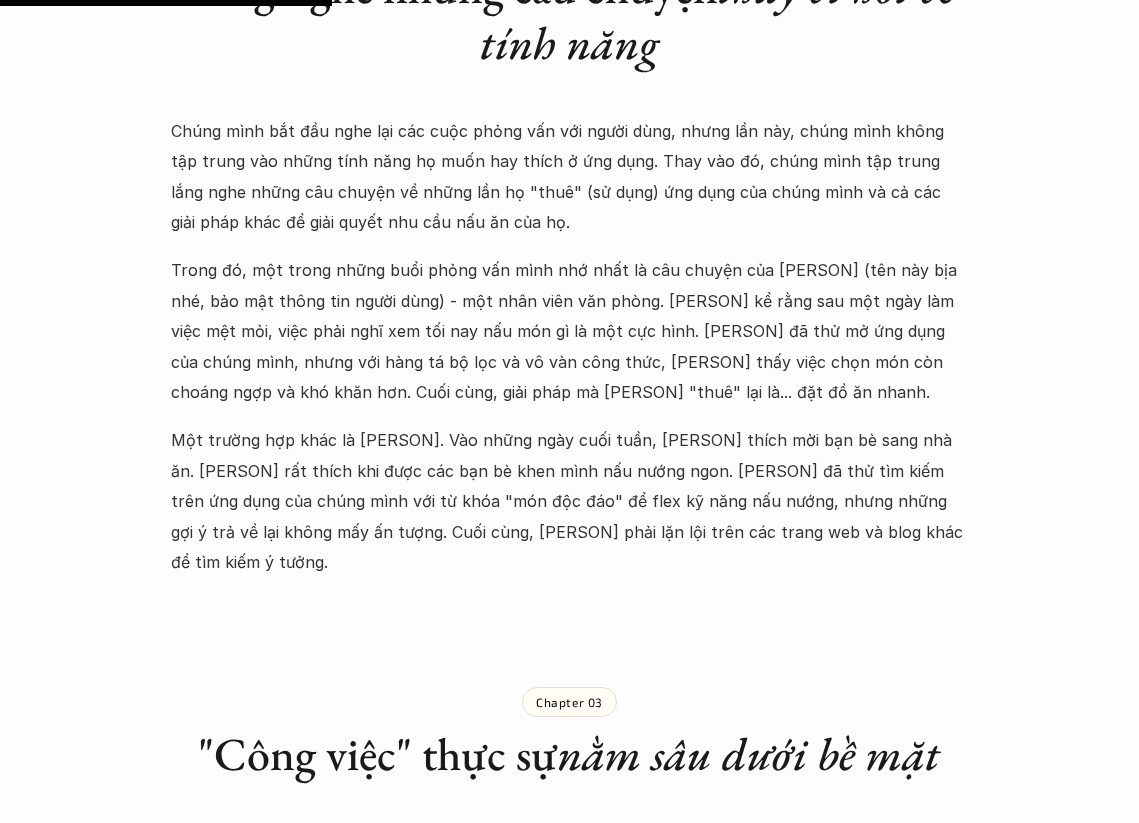 click on "Trong đó, một trong những buổi phỏng vấn mình nhớ nhất là câu chuyện của [PERSON] (tên này bịa nhé, bảo mật thông tin người dùng) - một nhân viên văn phòng. [PERSON] kể rằng sau một ngày làm việc mệt mỏi, việc phải nghĩ xem tối nay nấu món gì là một cực hình. [PERSON] đã thử mở ứng dụng của chúng mình, nhưng với hàng tá bộ lọc và vô vàn công thức, [PERSON] thấy việc chọn món còn choáng ngợp và khó khăn hơn. Cuối cùng, giải pháp mà [PERSON] "thuê" lại là... đặt đồ ăn nhanh." at bounding box center (569, 331) 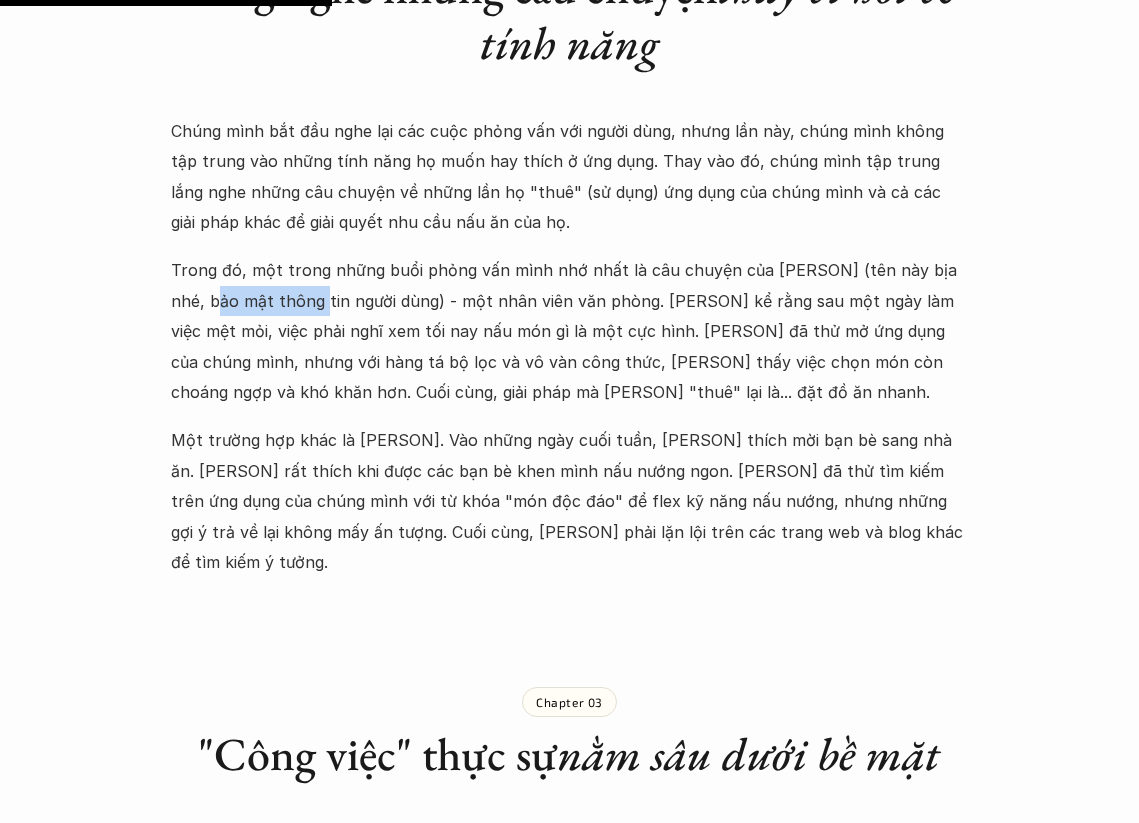 drag, startPoint x: 196, startPoint y: 314, endPoint x: 429, endPoint y: 298, distance: 233.5487 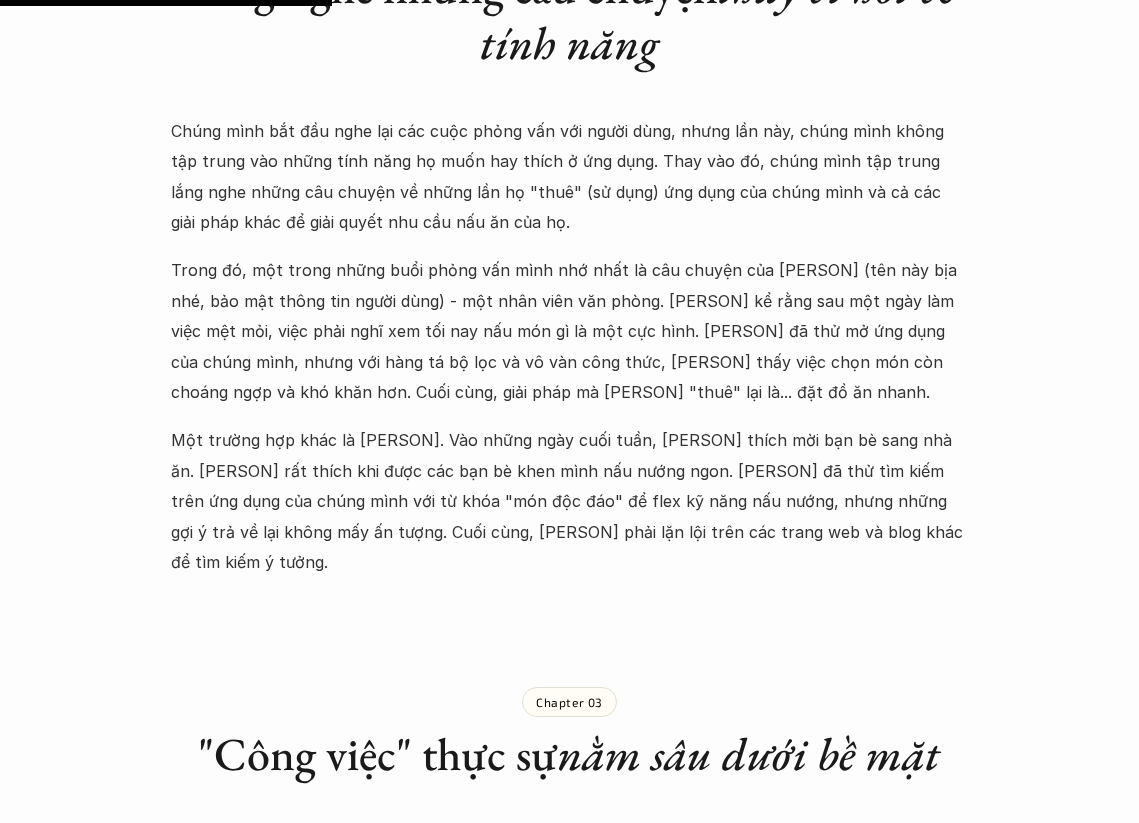 click on "Trong đó, một trong những buổi phỏng vấn mình nhớ nhất là câu chuyện của [PERSON] (tên này bịa nhé, bảo mật thông tin người dùng) - một nhân viên văn phòng. [PERSON] kể rằng sau một ngày làm việc mệt mỏi, việc phải nghĩ xem tối nay nấu món gì là một cực hình. [PERSON] đã thử mở ứng dụng của chúng mình, nhưng với hàng tá bộ lọc và vô vàn công thức, [PERSON] thấy việc chọn món còn choáng ngợp và khó khăn hơn. Cuối cùng, giải pháp mà [PERSON] "thuê" lại là... đặt đồ ăn nhanh." at bounding box center [569, 331] 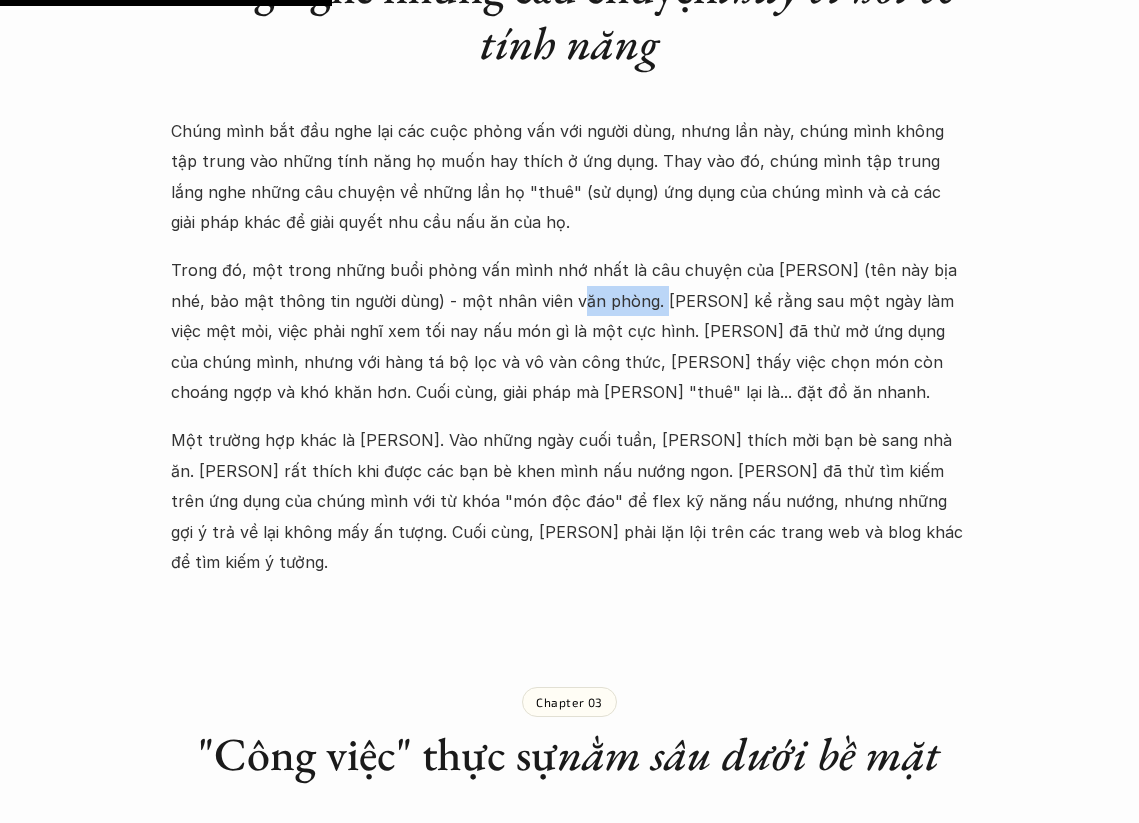 drag, startPoint x: 541, startPoint y: 297, endPoint x: 620, endPoint y: 299, distance: 79.025314 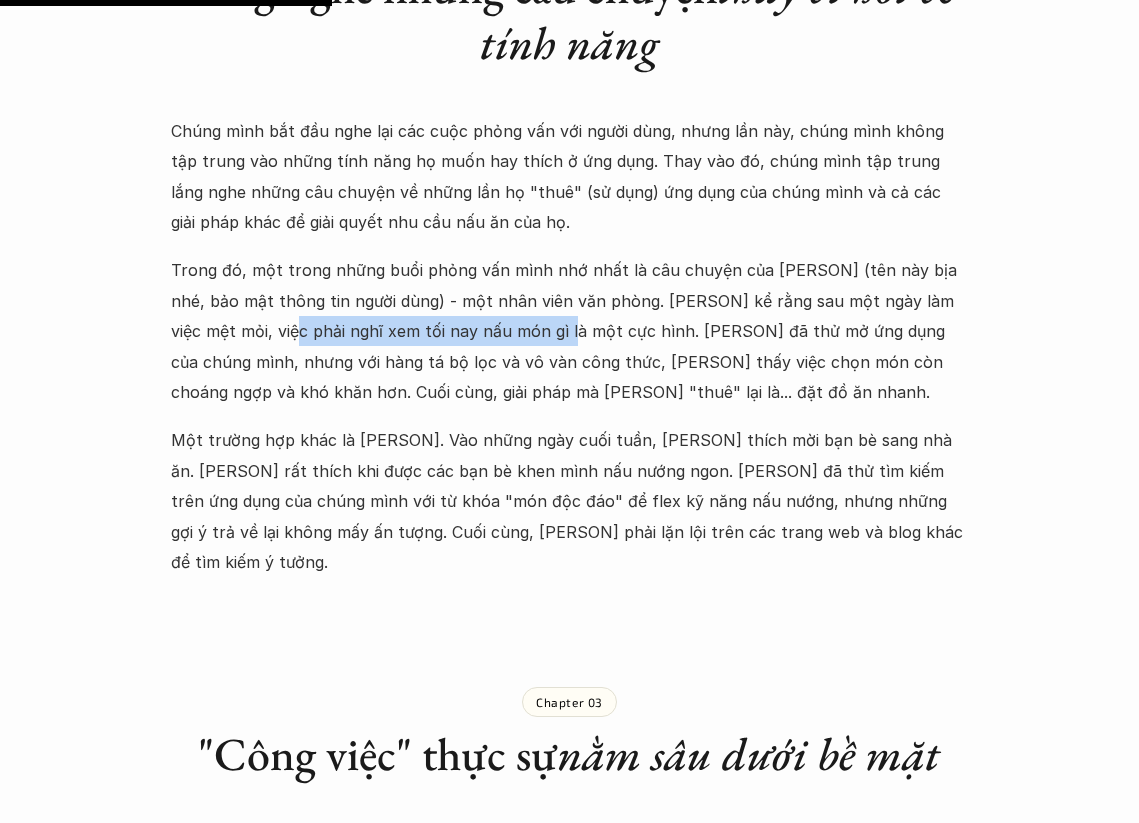 drag, startPoint x: 246, startPoint y: 321, endPoint x: 516, endPoint y: 325, distance: 270.02963 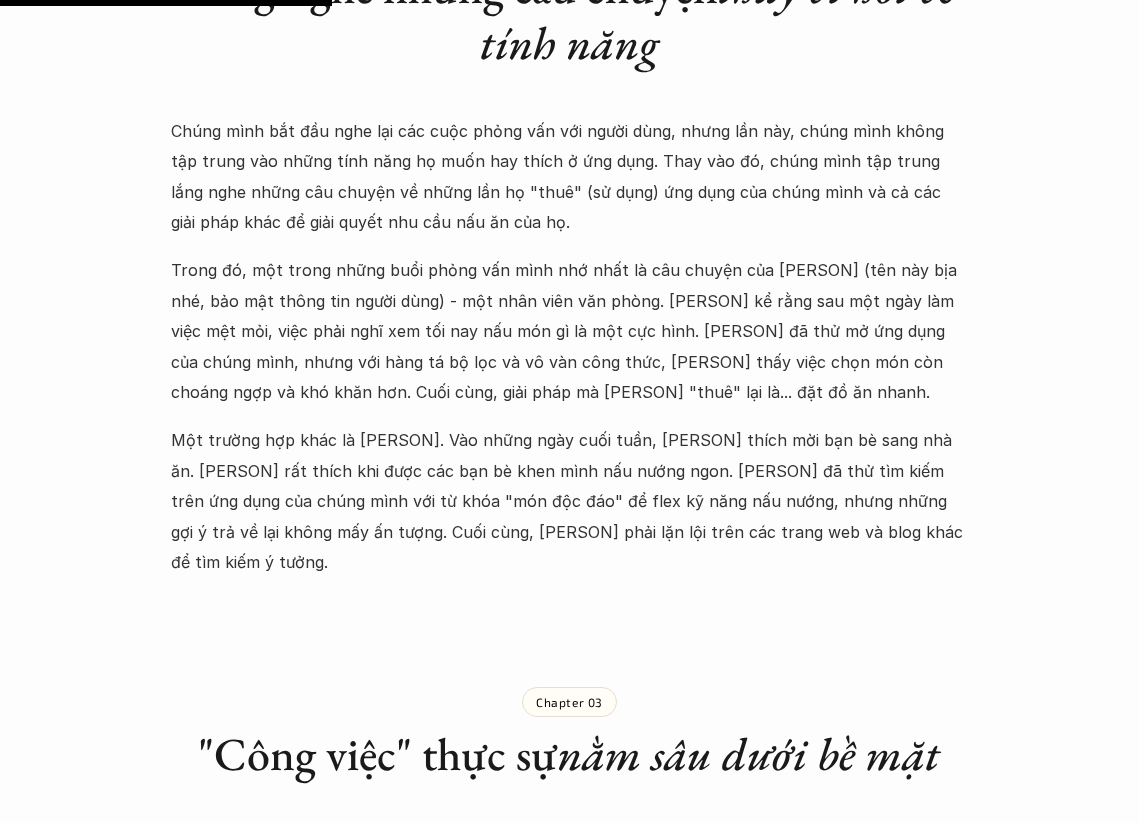 click on "Trong đó, một trong những buổi phỏng vấn mình nhớ nhất là câu chuyện của [PERSON] (tên này bịa nhé, bảo mật thông tin người dùng) - một nhân viên văn phòng. [PERSON] kể rằng sau một ngày làm việc mệt mỏi, việc phải nghĩ xem tối nay nấu món gì là một cực hình. [PERSON] đã thử mở ứng dụng của chúng mình, nhưng với hàng tá bộ lọc và vô vàn công thức, [PERSON] thấy việc chọn món còn choáng ngợp và khó khăn hơn. Cuối cùng, giải pháp mà [PERSON] "thuê" lại là... đặt đồ ăn nhanh." at bounding box center (569, 331) 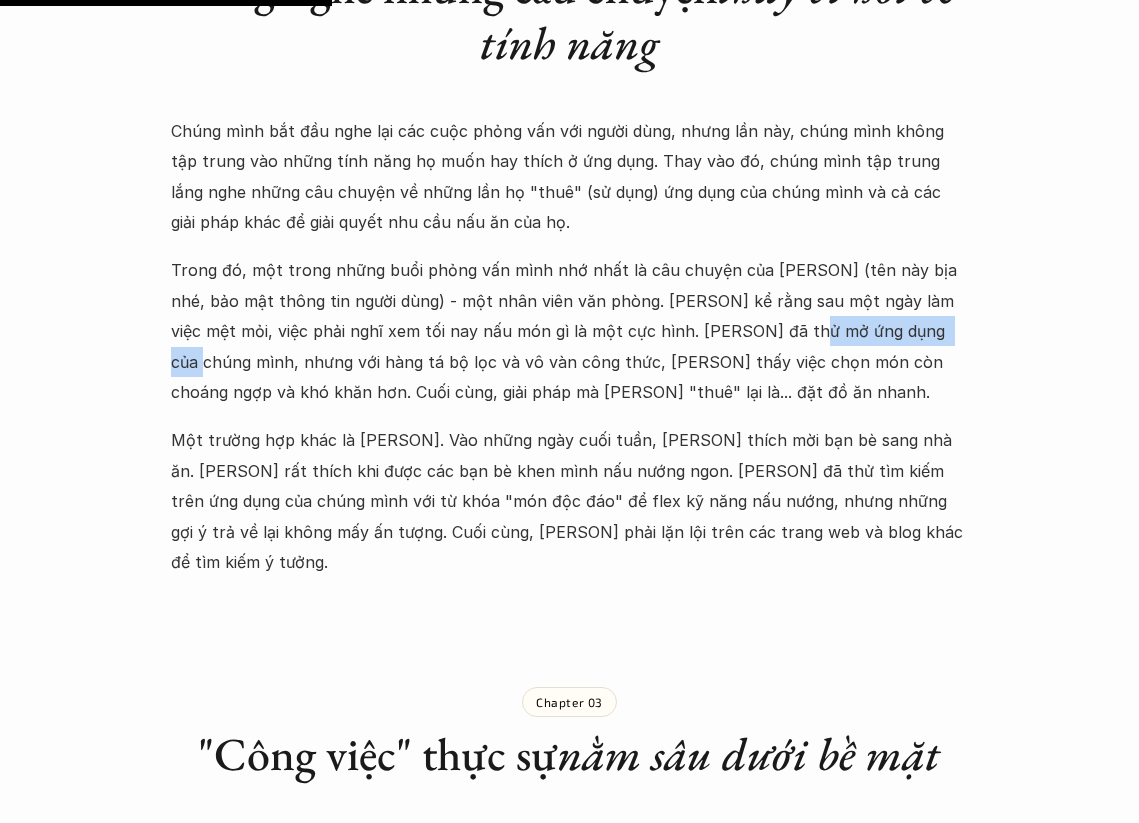 drag, startPoint x: 745, startPoint y: 332, endPoint x: 893, endPoint y: 333, distance: 148.00337 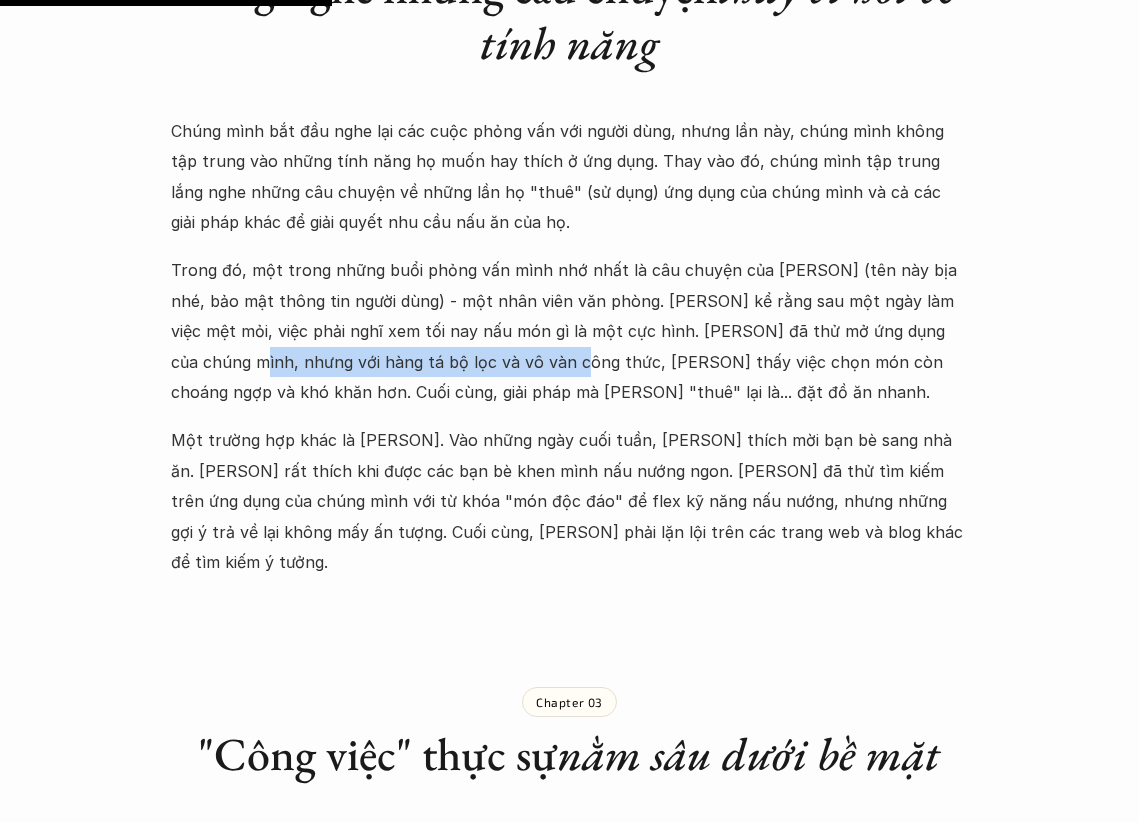 drag, startPoint x: 174, startPoint y: 363, endPoint x: 486, endPoint y: 363, distance: 312 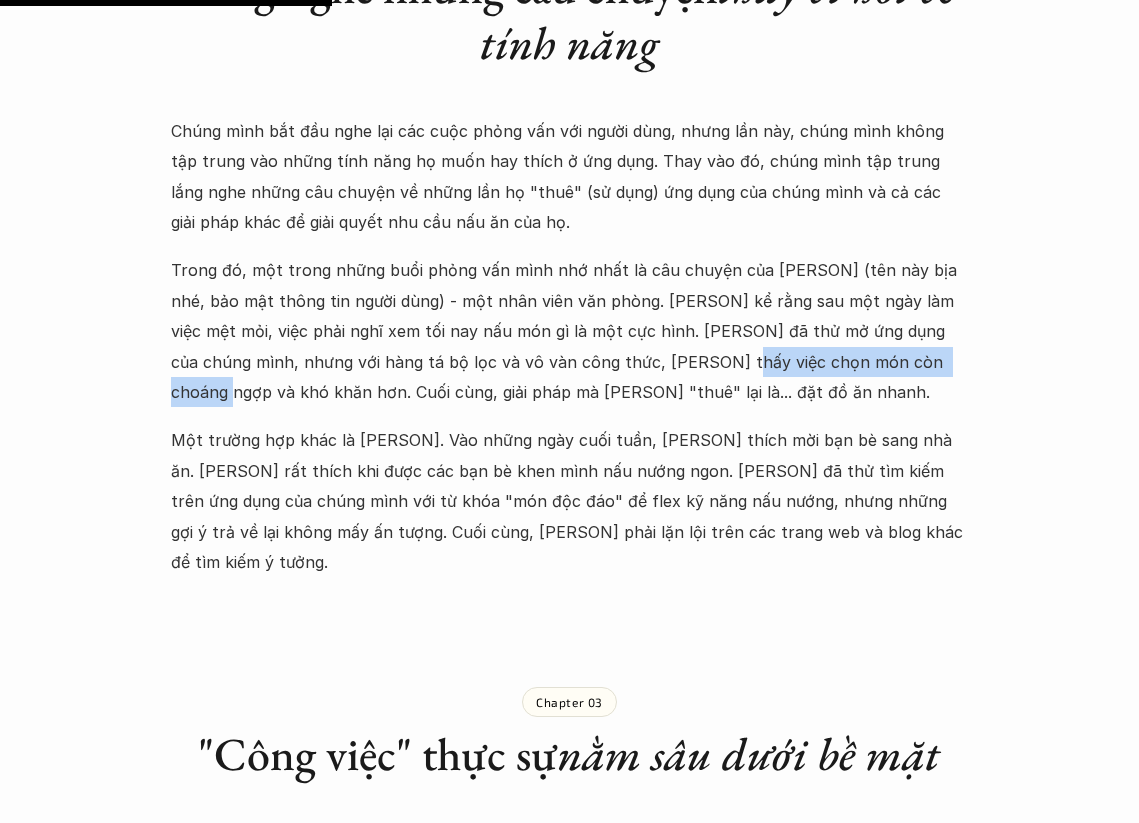 drag, startPoint x: 653, startPoint y: 353, endPoint x: 891, endPoint y: 351, distance: 238.0084 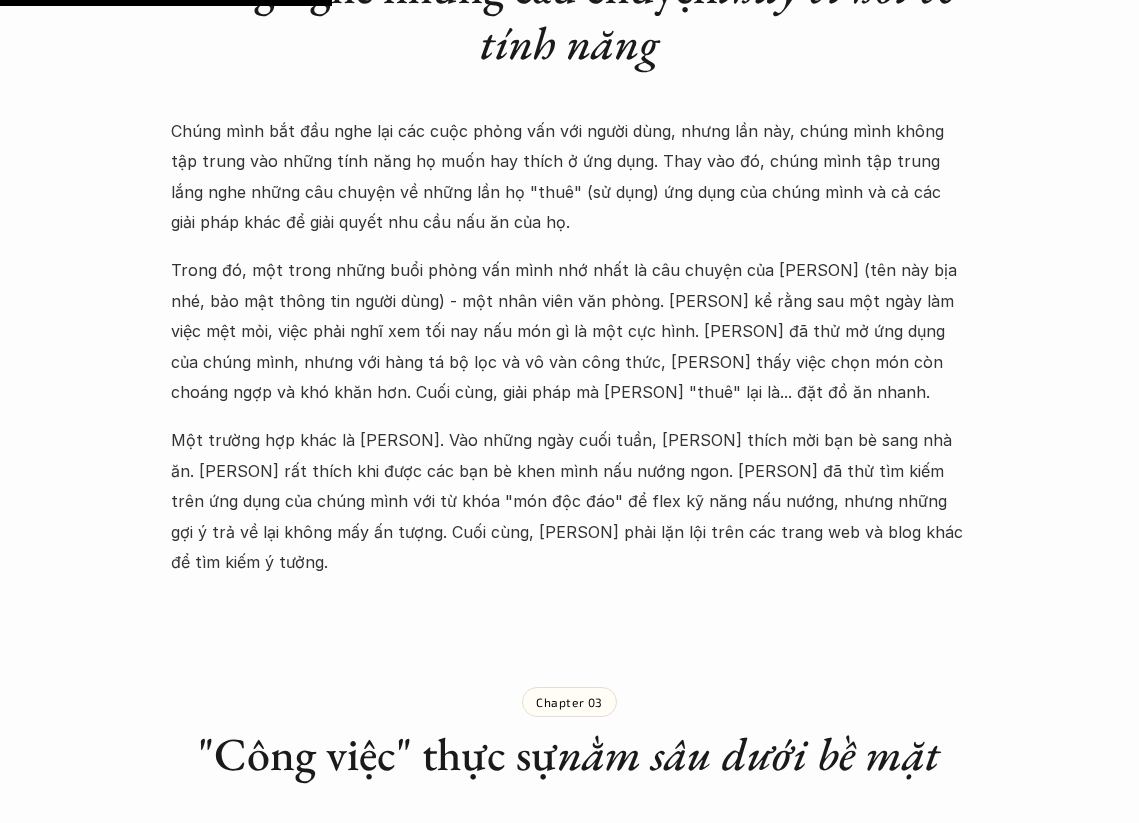 click on "Trong đó, một trong những buổi phỏng vấn mình nhớ nhất là câu chuyện của [PERSON] (tên này bịa nhé, bảo mật thông tin người dùng) - một nhân viên văn phòng. [PERSON] kể rằng sau một ngày làm việc mệt mỏi, việc phải nghĩ xem tối nay nấu món gì là một cực hình. [PERSON] đã thử mở ứng dụng của chúng mình, nhưng với hàng tá bộ lọc và vô vàn công thức, [PERSON] thấy việc chọn món còn choáng ngợp và khó khăn hơn. Cuối cùng, giải pháp mà [PERSON] "thuê" lại là... đặt đồ ăn nhanh." at bounding box center [569, 331] 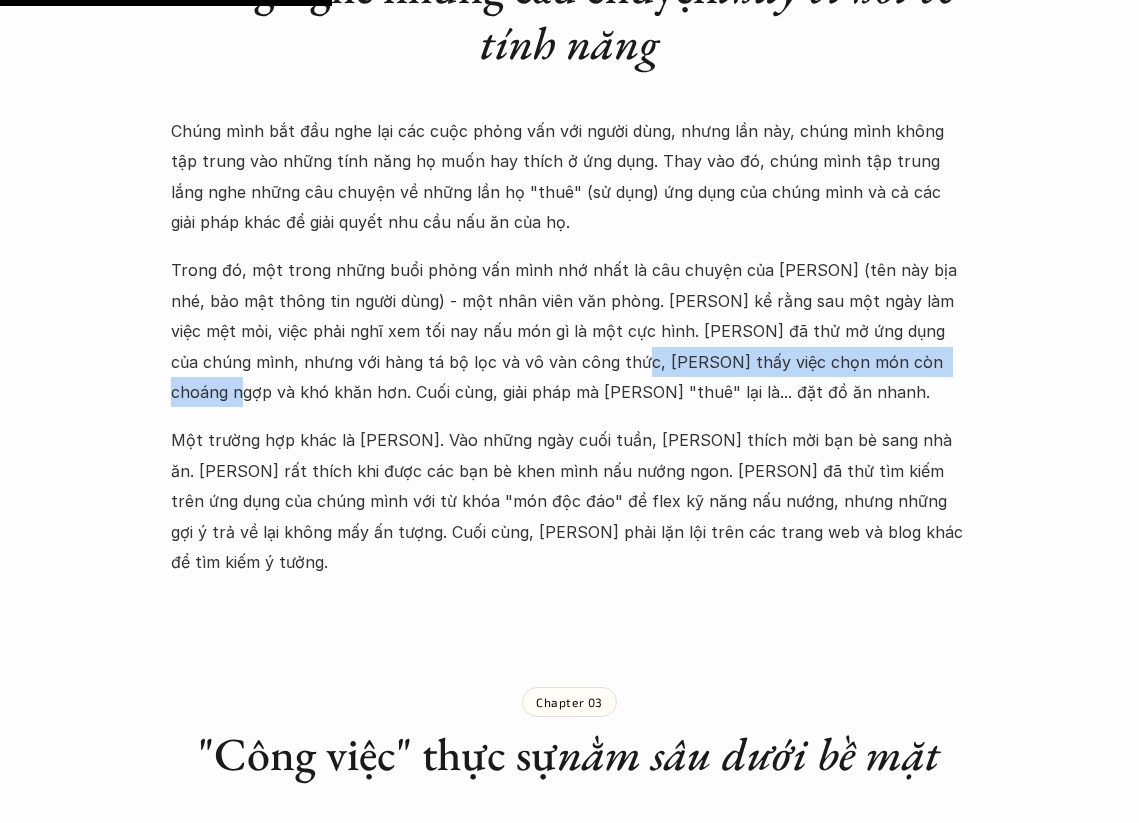 drag, startPoint x: 543, startPoint y: 362, endPoint x: 896, endPoint y: 360, distance: 353.00568 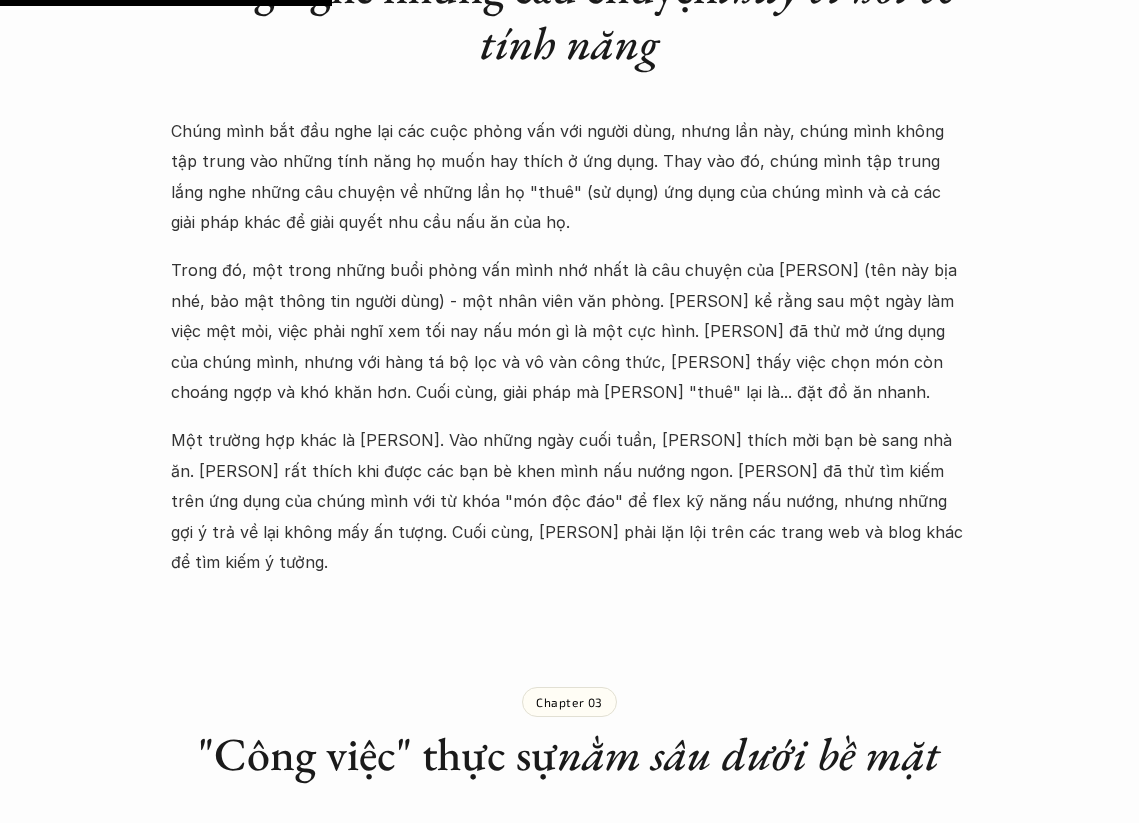 click on "Chúng mình bắt đầu nghe lại các cuộc phỏng vấn với người dùng, nhưng lần này, chúng mình không tập trung vào những tính năng họ muốn hay thích ở ứng dụng. Thay vào đó, chúng mình tập trung lắng nghe những câu chuyện về những lần họ "thuê" (sử dụng) ứng dụng của chúng mình và cả các giải pháp khác để giải quyết nhu cầu nấu ăn của họ. Một trường hợp khác là [PERSON]. Vào những ngày cuối tuần, [PERSON] thích mời bạn bè sang nhà ăn. [PERSON] rất thích khi được các bạn bè khen mình nấu nướng ngon. [PERSON] đã thử tìm kiếm trên ứng dụng của chúng mình với từ khóa "món độc đáo" để flex kỹ năng nấu nướng, nhưng những gợi ý trả về lại không mấy ấn tượng. Cuối cùng, [PERSON] phải lặn lội trên các trang web và blog khác để tìm kiếm ý tưởng." at bounding box center (569, 347) 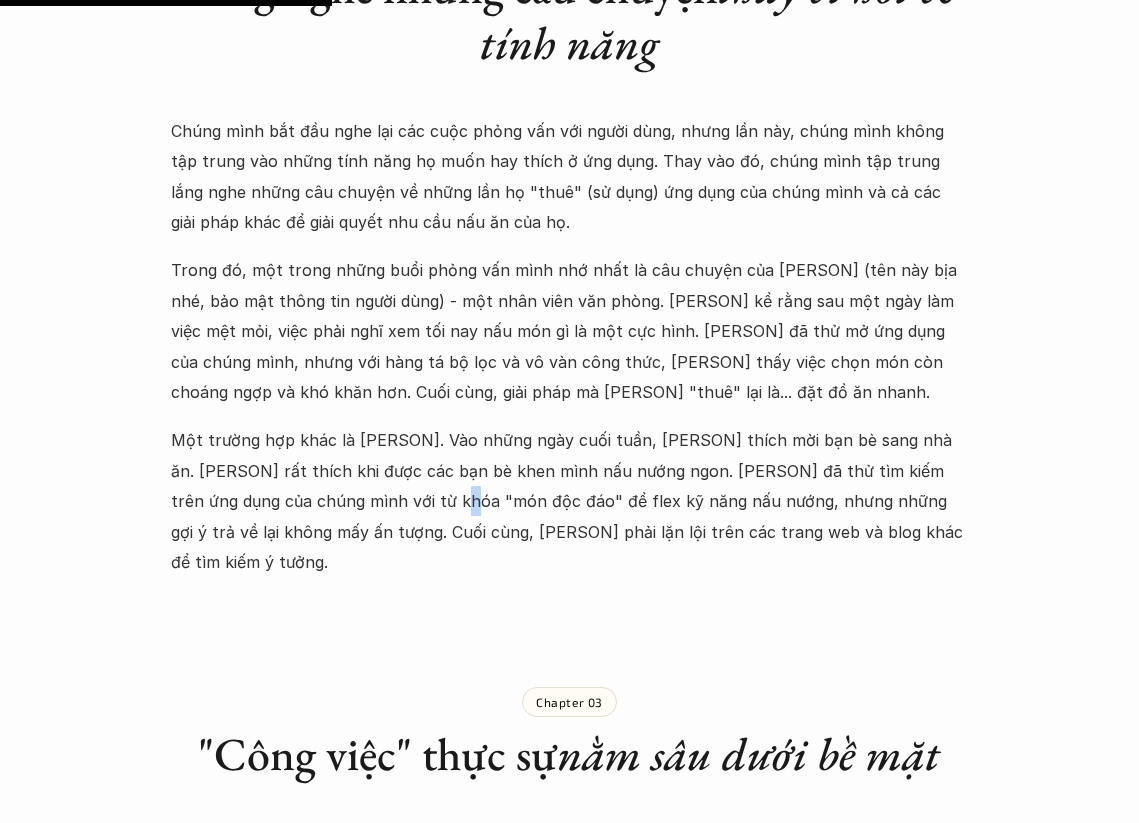 click on "Một trường hợp khác là [PERSON]. Vào những ngày cuối tuần, [PERSON] thích mời bạn bè sang nhà ăn. [PERSON] rất thích khi được các bạn bè khen mình nấu nướng ngon. [PERSON] đã thử tìm kiếm trên ứng dụng của chúng mình với từ khóa "món độc đáo" để flex kỹ năng nấu nướng, nhưng những gợi ý trả về lại không mấy ấn tượng. Cuối cùng, [PERSON] phải lặn lội trên các trang web và blog khác để tìm kiếm ý tưởng." at bounding box center (569, 501) 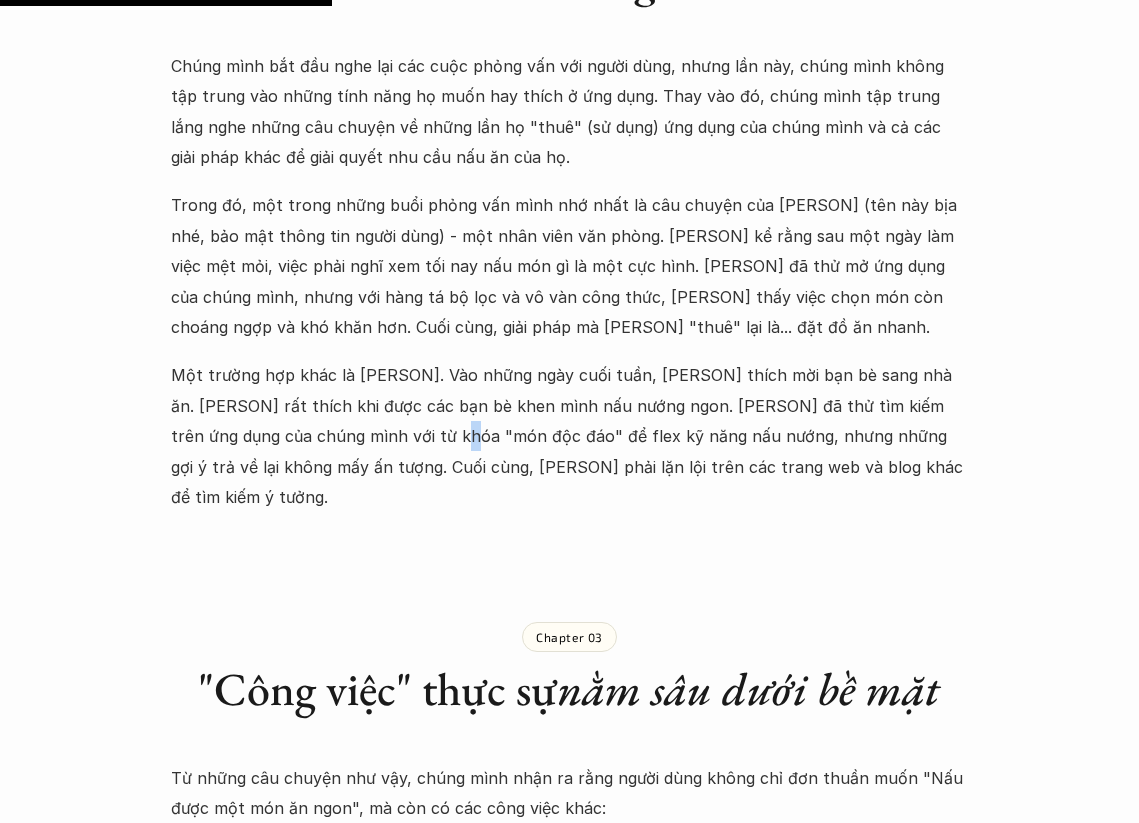 scroll, scrollTop: 2000, scrollLeft: 0, axis: vertical 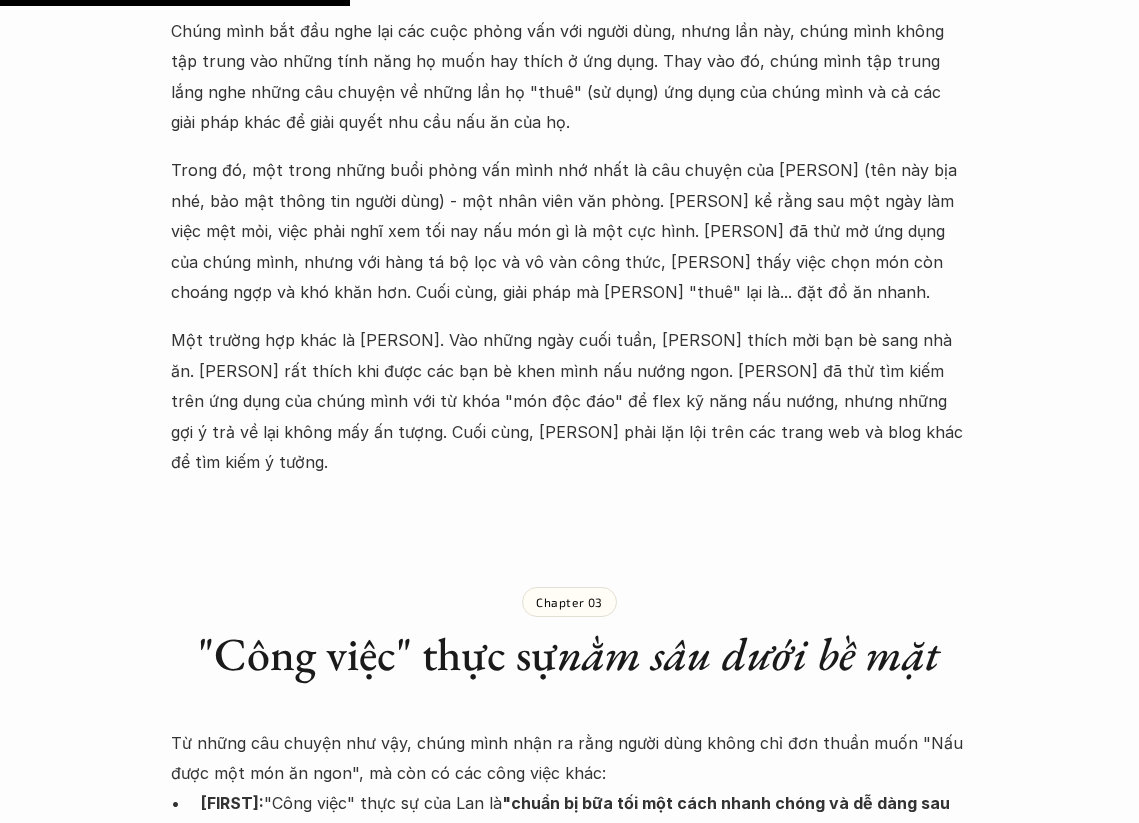 click on "Lúa hóa kiến thức Jobs-to-be-done 🕔 [DATE] 🧑‍🎓 [FIRST] [LAST] Trong vài năm làm sản phẩm, mình đã làm không ít dự án thành công và cả những dự án "dở dang". Trong đó, một trong những điều mình ước đã có người chỉ cho mình sớm hơn, đó là việc áp dụng Jobs-to-be-Done (JTBD). Nếu mình và team sớm biết đến framework này, có lẽ số dự án thất bại sẽ giảm đi nhiều nhiều. Thế nên hôm nay mình sẽ giới thiệu lại về Jobs-to-be-done (JTBD) để mọi người có thể tham khảo và tránh đi vào vết xe đổ của bọn mình nhé! Chapter 01 Khi chúng mình chỉ chú trọng vào "What (làm cái gì)", mà bỏ quên Chapter 02 Lắng nghe những câu chuyện thay vì hỏi về tính năng Chapter 03 "Công việc" thực sự" at bounding box center [569, 1734] 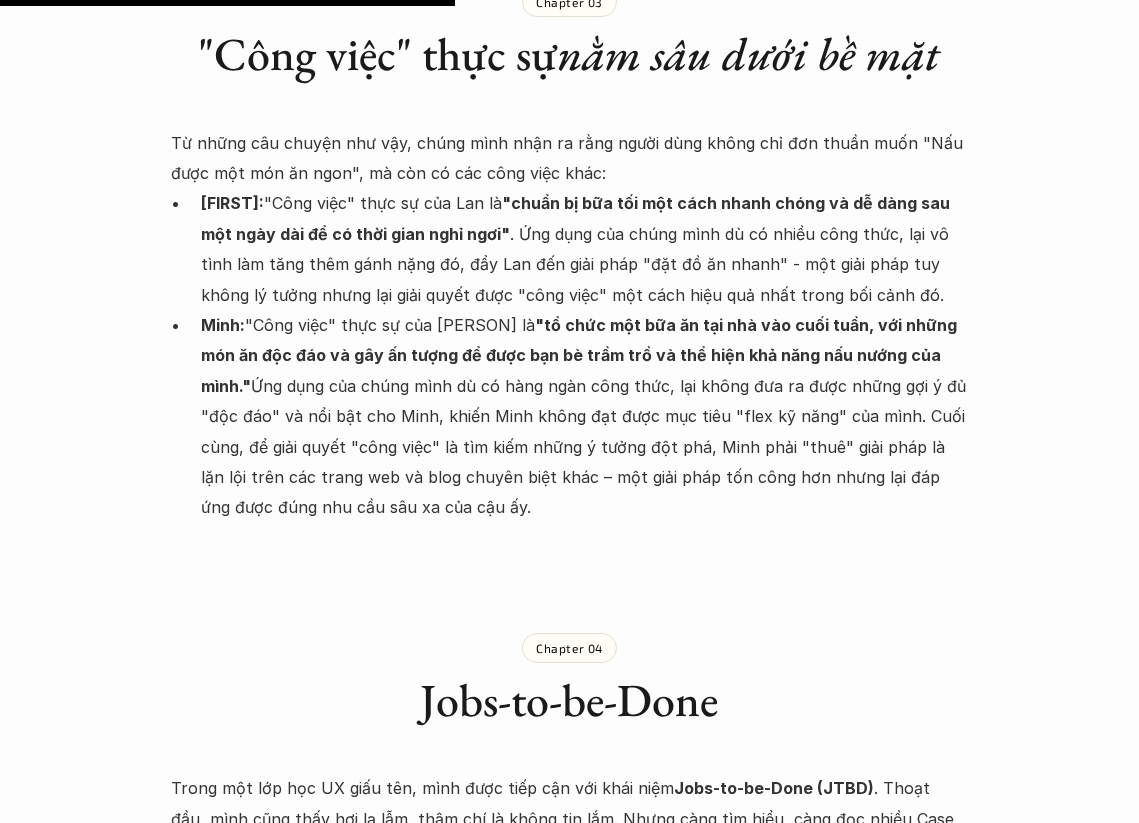 click on "Lúa hóa kiến thức Jobs-to-be-done 🕔 [DATE] 🧑‍🎓 [FIRST] [LAST] Trong vài năm làm sản phẩm, mình đã làm không ít dự án thành công và cả những dự án "dở dang". Trong đó, một trong những điều mình ước đã có người chỉ cho mình sớm hơn, đó là việc áp dụng Jobs-to-be-Done (JTBD). Nếu mình và team sớm biết đến framework này, có lẽ số dự án thất bại sẽ giảm đi nhiều nhiều. Thế nên hôm nay mình sẽ giới thiệu lại về Jobs-to-be-done (JTBD) để mọi người có thể tham khảo và tránh đi vào vết xe đổ của bọn mình nhé! Chapter 01 Khi chúng mình chỉ chú trọng vào "What (làm cái gì)", mà bỏ quên Chapter 02 Lắng nghe những câu chuyện thay vì hỏi về tính năng Chapter 03 "Công việc" thực sự" at bounding box center (569, 1134) 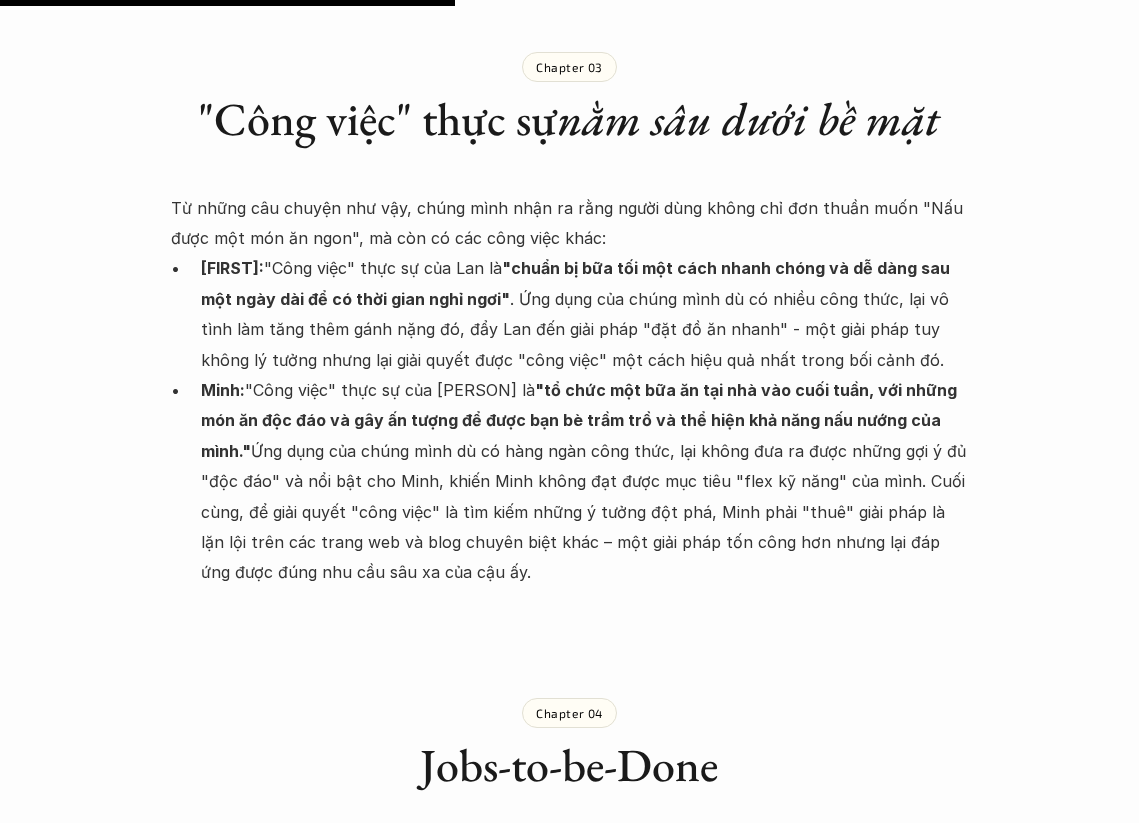 scroll, scrollTop: 2500, scrollLeft: 0, axis: vertical 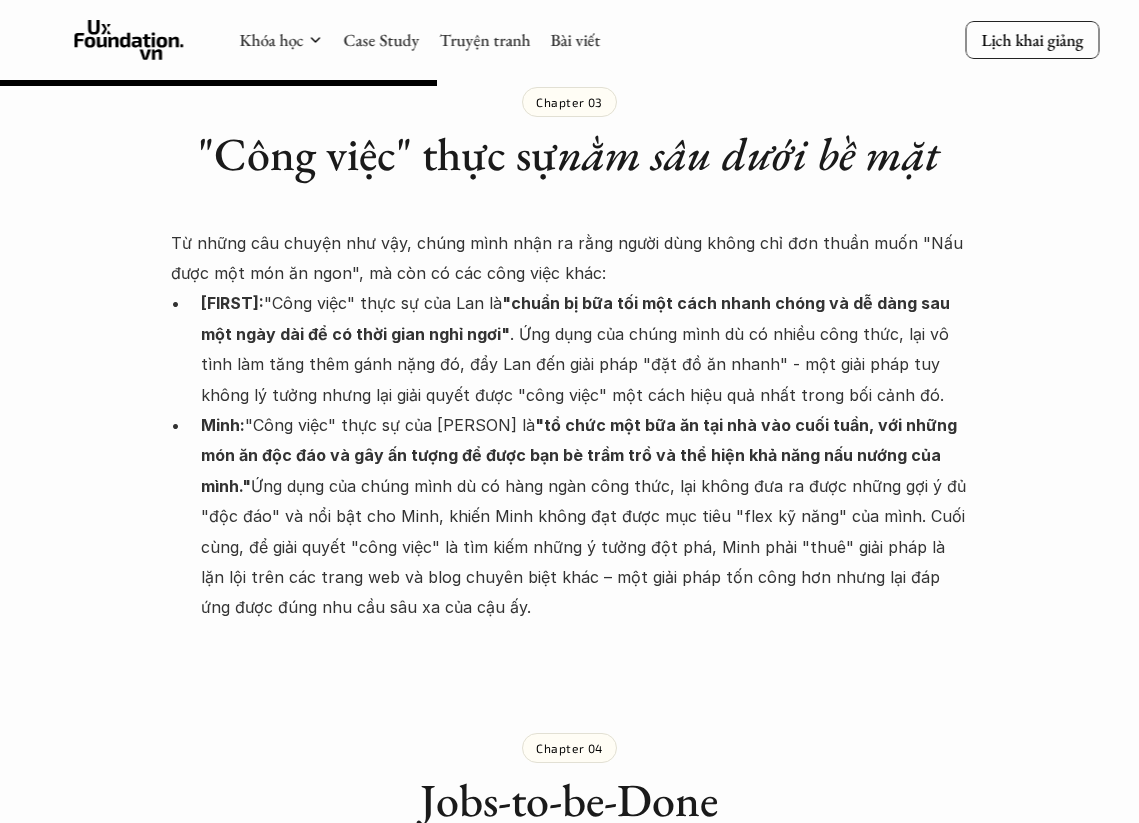 click on "Lúa hóa kiến thức Jobs-to-be-done 🕔 [DATE] 🧑‍🎓 [FIRST] [LAST] Trong vài năm làm sản phẩm, mình đã làm không ít dự án thành công và cả những dự án "dở dang". Trong đó, một trong những điều mình ước đã có người chỉ cho mình sớm hơn, đó là việc áp dụng Jobs-to-be-Done (JTBD). Nếu mình và team sớm biết đến framework này, có lẽ số dự án thất bại sẽ giảm đi nhiều nhiều. Thế nên hôm nay mình sẽ giới thiệu lại về Jobs-to-be-done (JTBD) để mọi người có thể tham khảo và tránh đi vào vết xe đổ của bọn mình nhé! Chapter 01 Khi chúng mình chỉ chú trọng vào "What (làm cái gì)", mà bỏ quên Chapter 02 Lắng nghe những câu chuyện thay vì hỏi về tính năng Chapter 03 "Công việc" thực sự" at bounding box center [569, 1234] 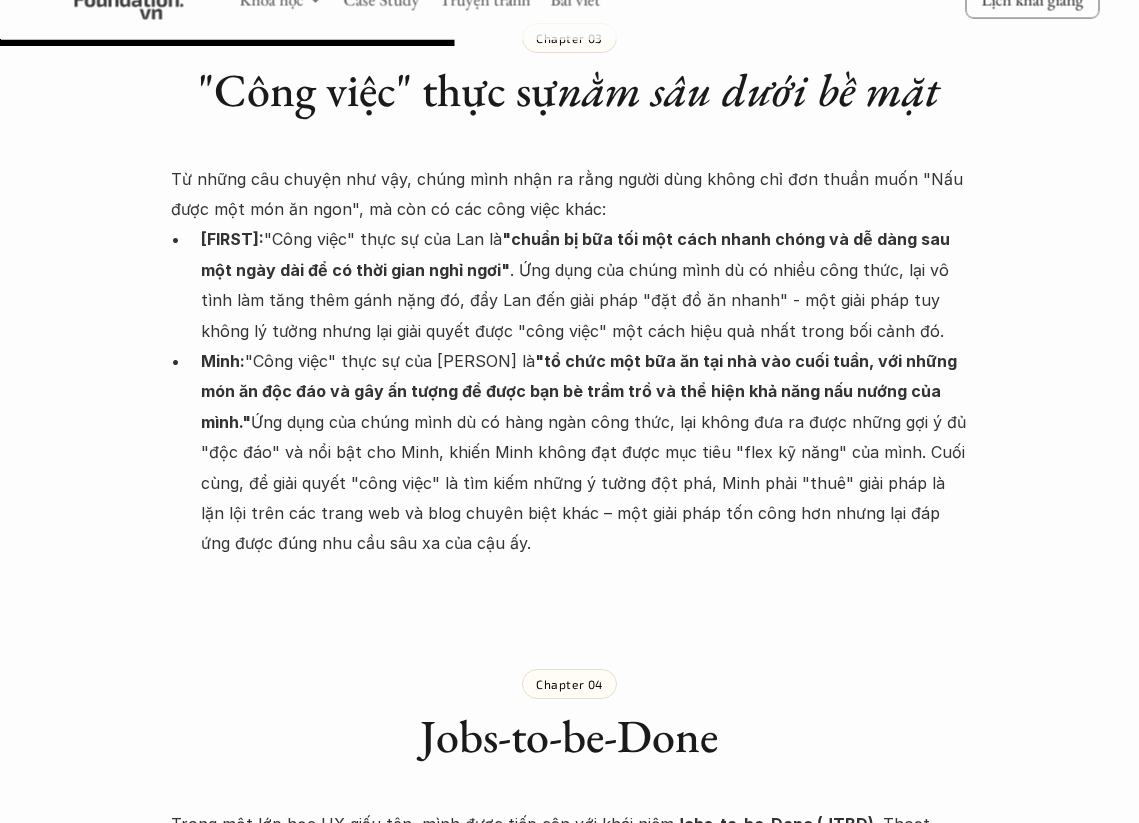 scroll, scrollTop: 2600, scrollLeft: 0, axis: vertical 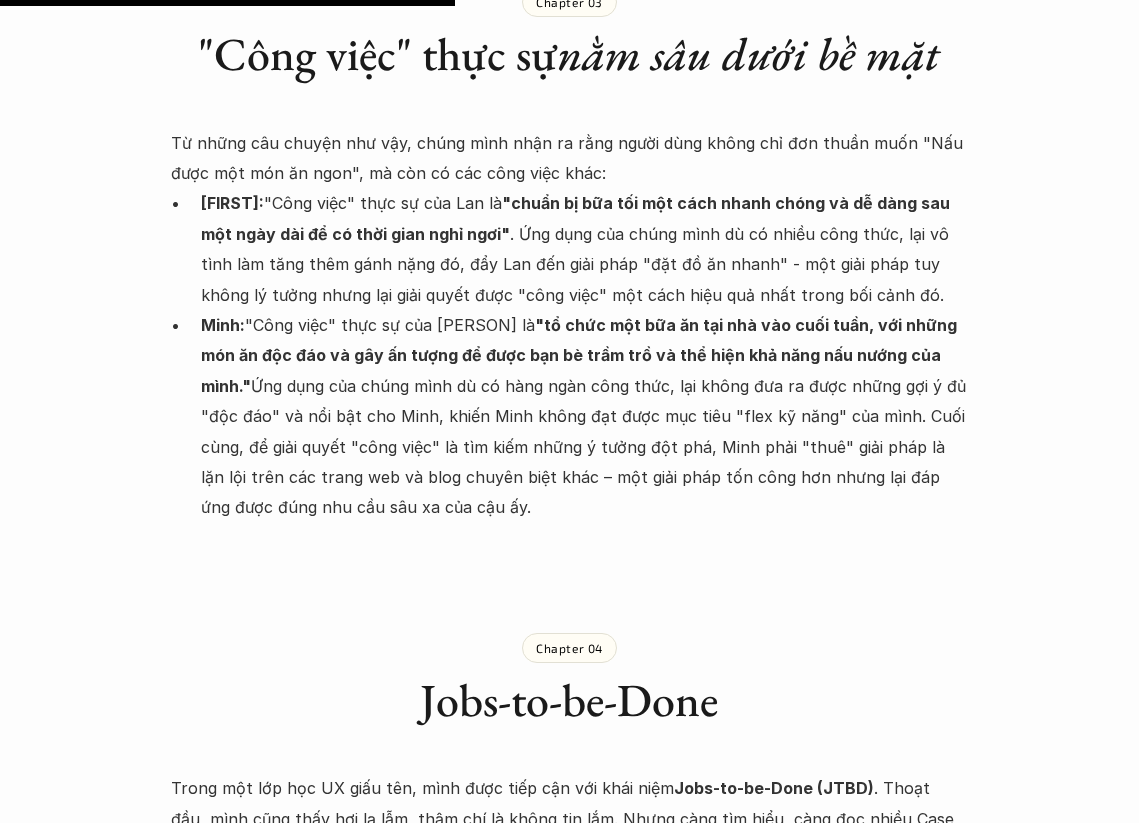 click on "Lúa hóa kiến thức Jobs-to-be-done 🕔 [DATE] 🧑‍🎓 [FIRST] [LAST] Trong vài năm làm sản phẩm, mình đã làm không ít dự án thành công và cả những dự án "dở dang". Trong đó, một trong những điều mình ước đã có người chỉ cho mình sớm hơn, đó là việc áp dụng Jobs-to-be-Done (JTBD). Nếu mình và team sớm biết đến framework này, có lẽ số dự án thất bại sẽ giảm đi nhiều nhiều. Thế nên hôm nay mình sẽ giới thiệu lại về Jobs-to-be-done (JTBD) để mọi người có thể tham khảo và tránh đi vào vết xe đổ của bọn mình nhé! Chapter 01 Khi chúng mình chỉ chú trọng vào "What (làm cái gì)", mà bỏ quên Chapter 02 Lắng nghe những câu chuyện thay vì hỏi về tính năng Chapter 03 "Công việc" thực sự" at bounding box center (569, 1134) 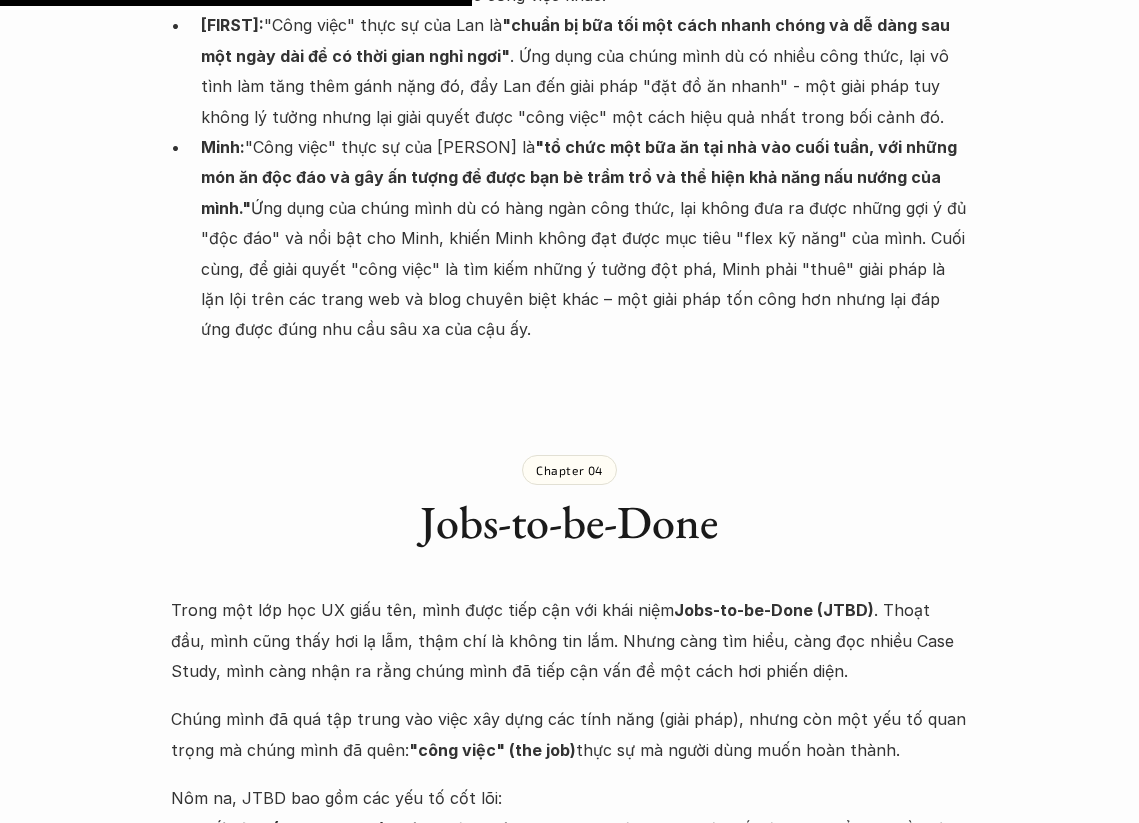 scroll, scrollTop: 2800, scrollLeft: 0, axis: vertical 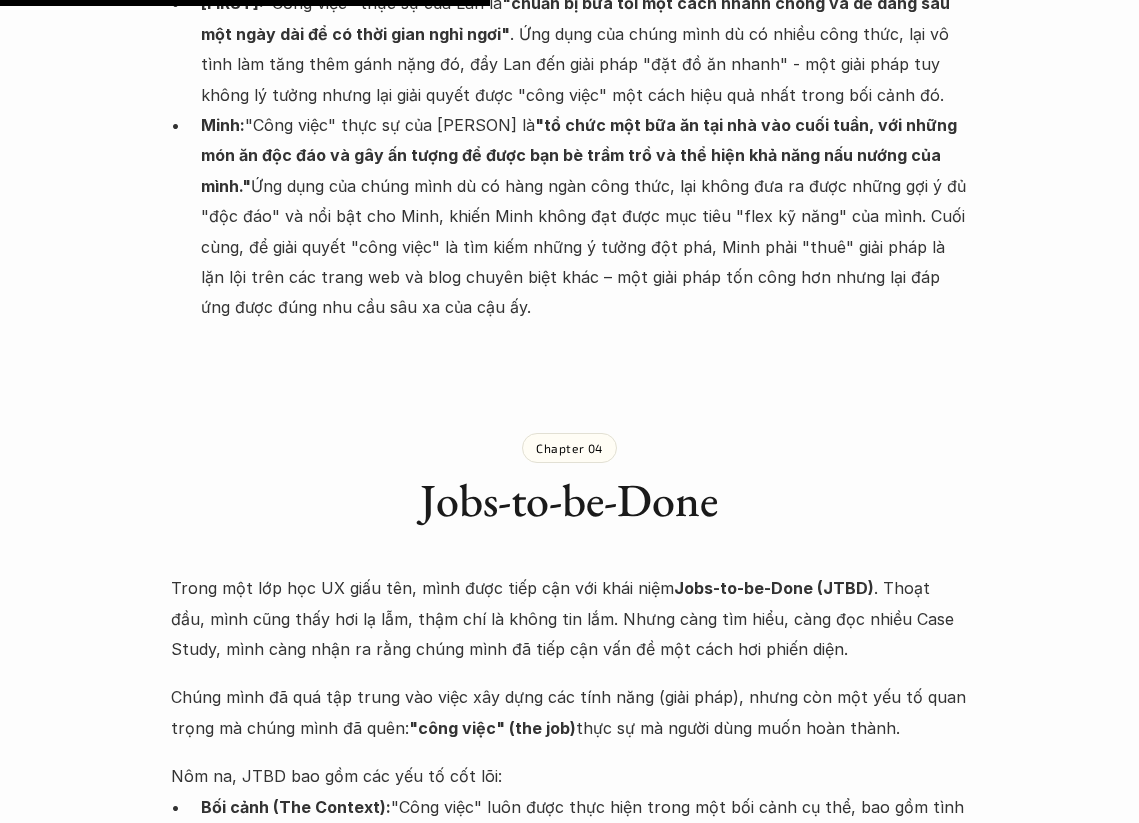 click on "Lúa hóa kiến thức Jobs-to-be-done 🕔 [DATE] 🧑‍🎓 [FIRST] [LAST] Trong vài năm làm sản phẩm, mình đã làm không ít dự án thành công và cả những dự án "dở dang". Trong đó, một trong những điều mình ước đã có người chỉ cho mình sớm hơn, đó là việc áp dụng Jobs-to-be-Done (JTBD). Nếu mình và team sớm biết đến framework này, có lẽ số dự án thất bại sẽ giảm đi nhiều nhiều. Thế nên hôm nay mình sẽ giới thiệu lại về Jobs-to-be-done (JTBD) để mọi người có thể tham khảo và tránh đi vào vết xe đổ của bọn mình nhé! Chapter 01 Khi chúng mình chỉ chú trọng vào "What (làm cái gì)", mà bỏ quên Chapter 02 Lắng nghe những câu chuyện thay vì hỏi về tính năng Chapter 03 "Công việc" thực sự" at bounding box center (569, 934) 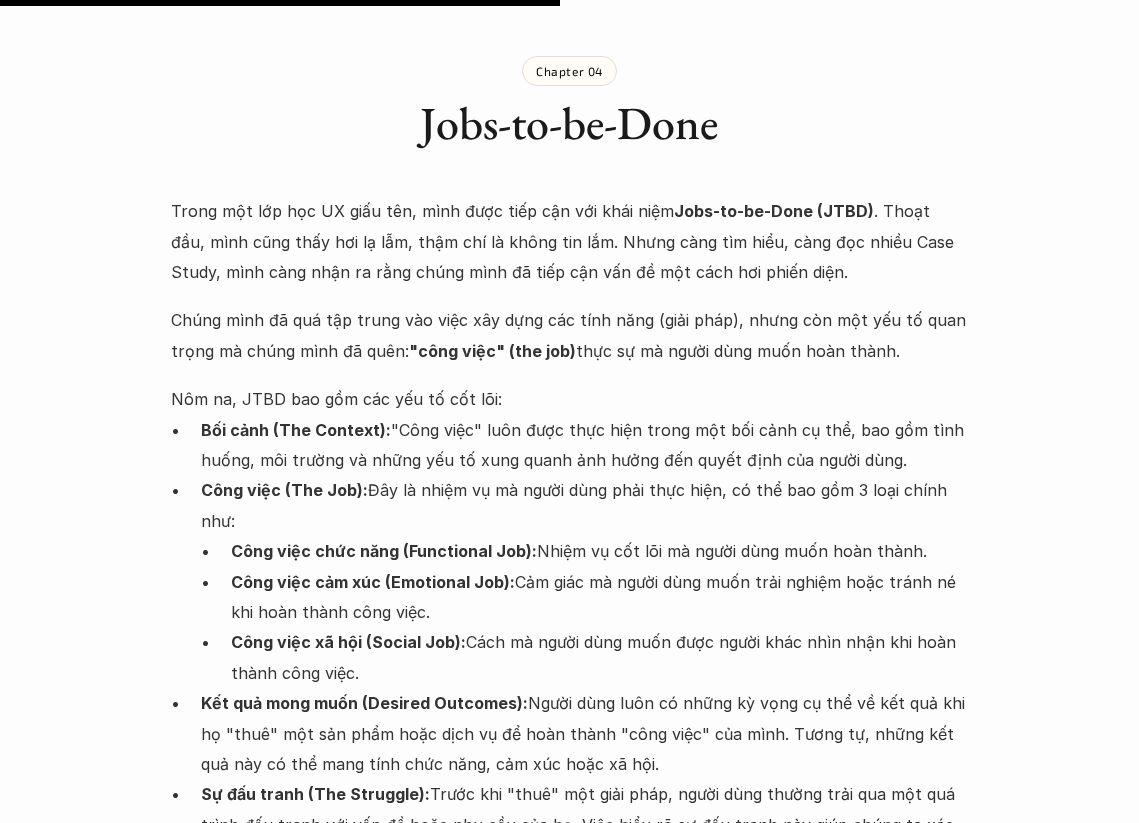 scroll, scrollTop: 3200, scrollLeft: 0, axis: vertical 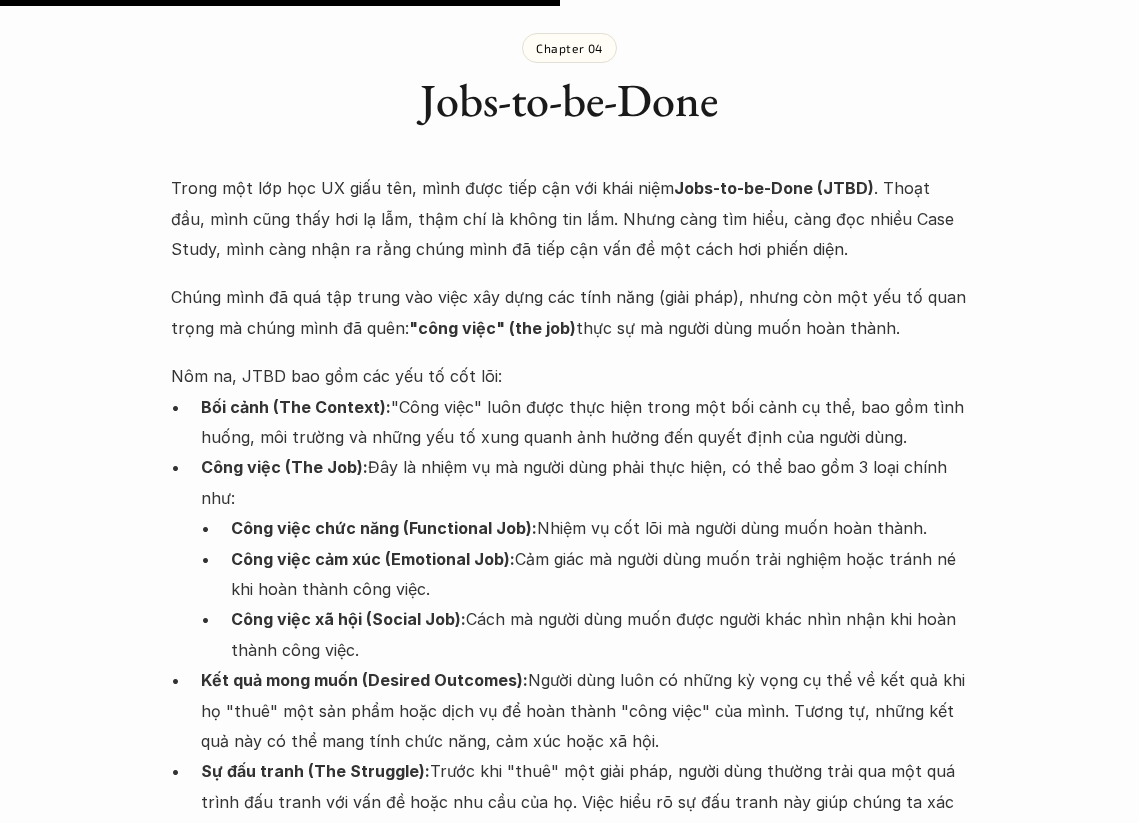 click on "Chúng mình đã quá tập trung vào việc xây dựng các tính năng (giải pháp), nhưng còn một yếu tố quan trọng mà chúng mình đã quên:  "công việc" (the job)  thực sự mà người dùng muốn hoàn thành." at bounding box center [569, 312] 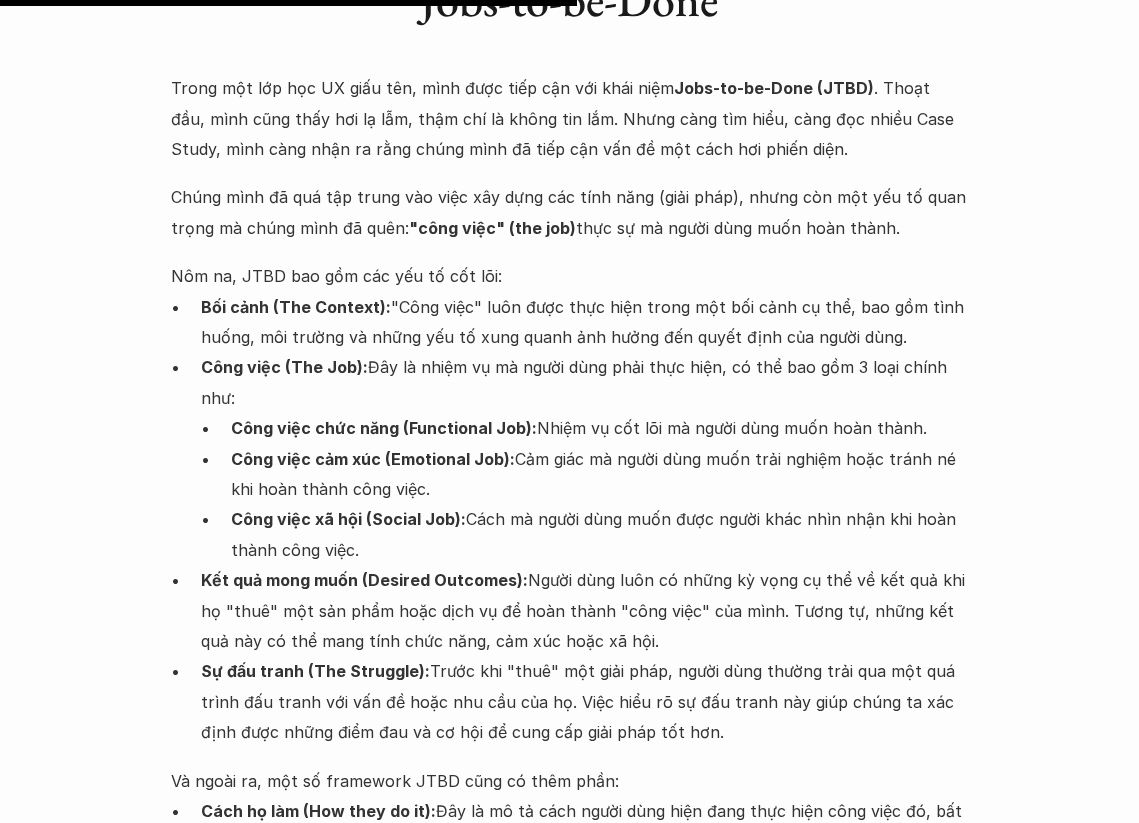scroll, scrollTop: 3400, scrollLeft: 0, axis: vertical 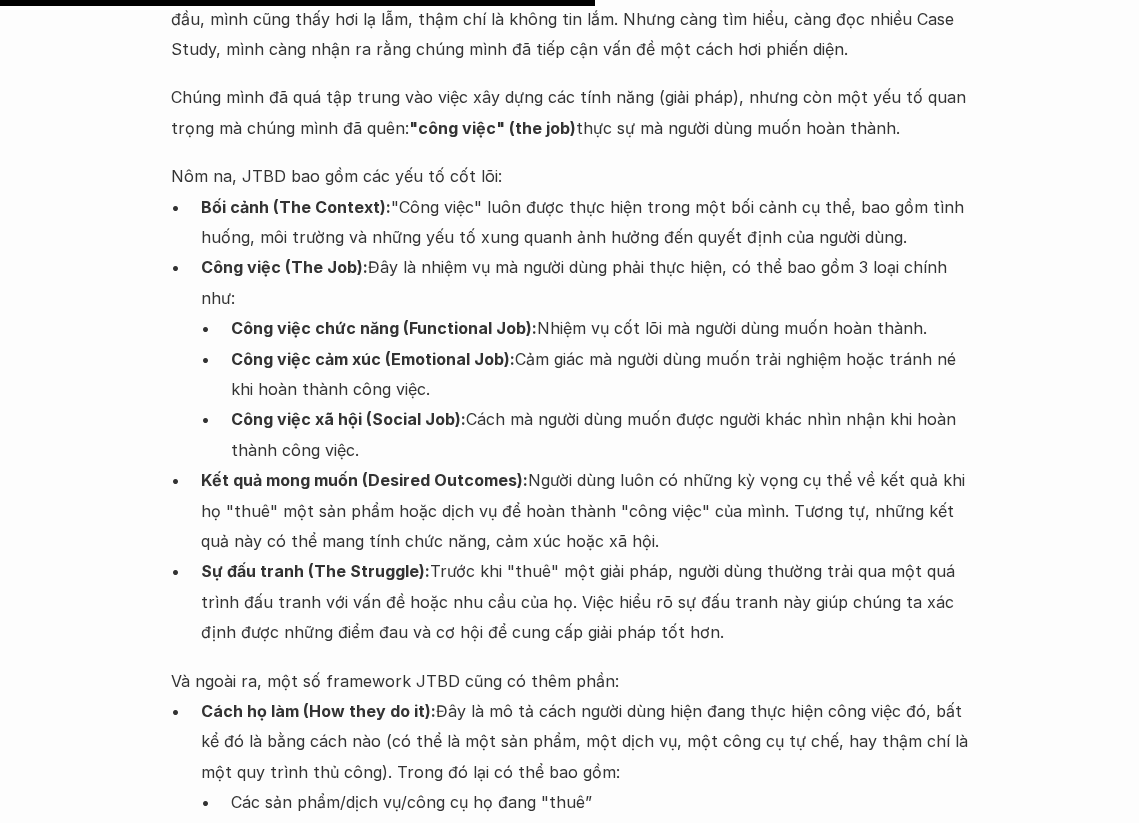 click on "Công việc (The Job):  Đây là nhiệm vụ mà người dùng phải thực hiện, có thể bao gồm 3 loại chính như:" at bounding box center (584, 282) 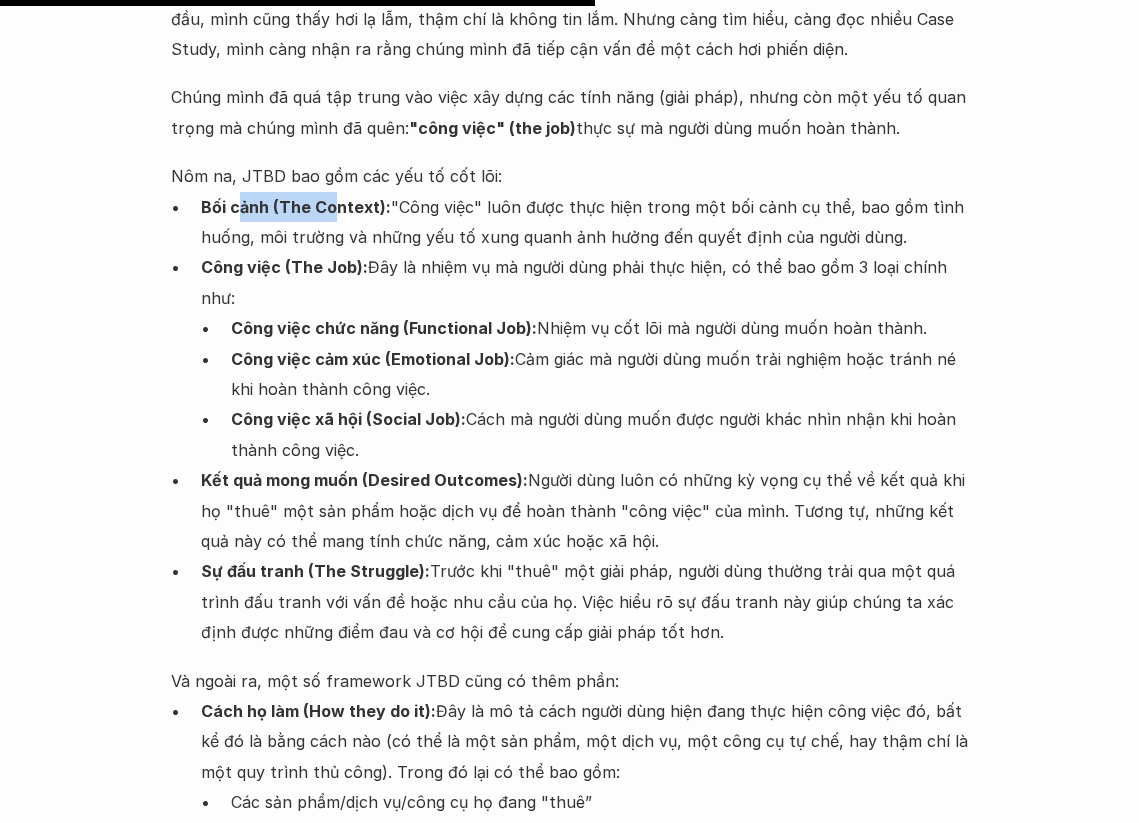 drag, startPoint x: 243, startPoint y: 169, endPoint x: 334, endPoint y: 174, distance: 91.13726 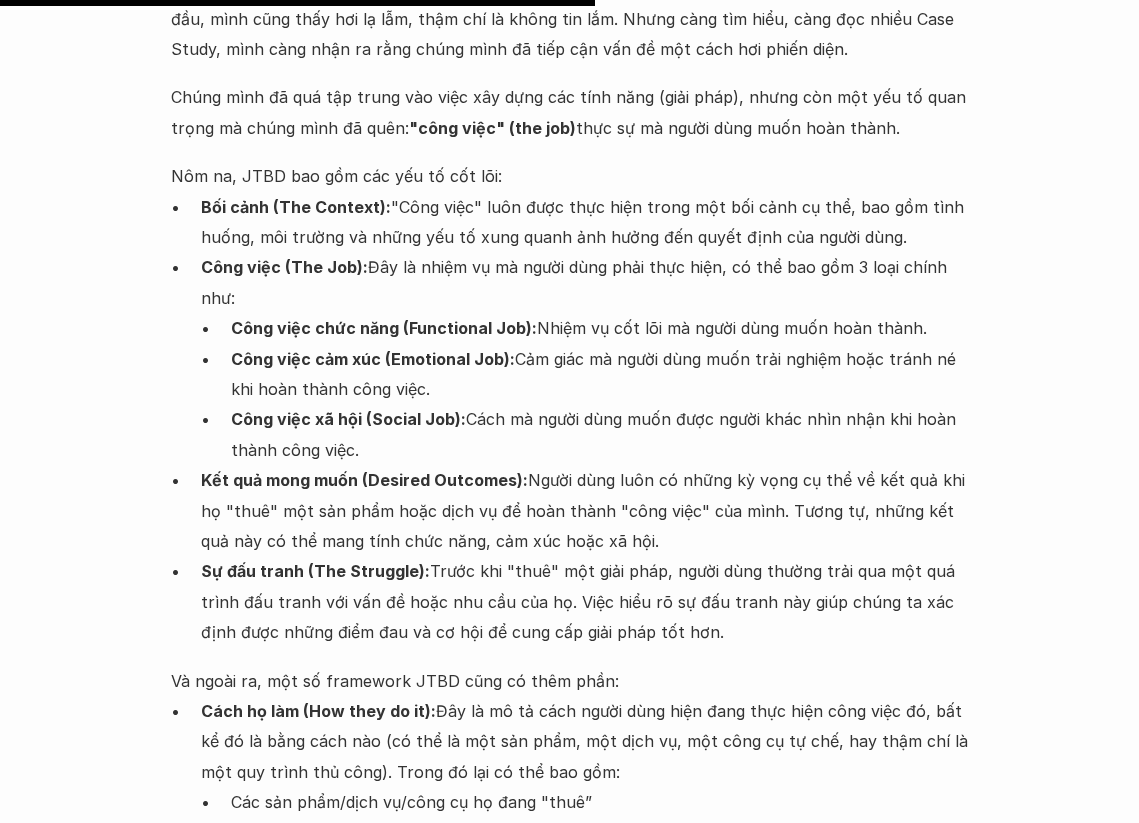 click on "Bối cảnh (The Context):" at bounding box center [296, 207] 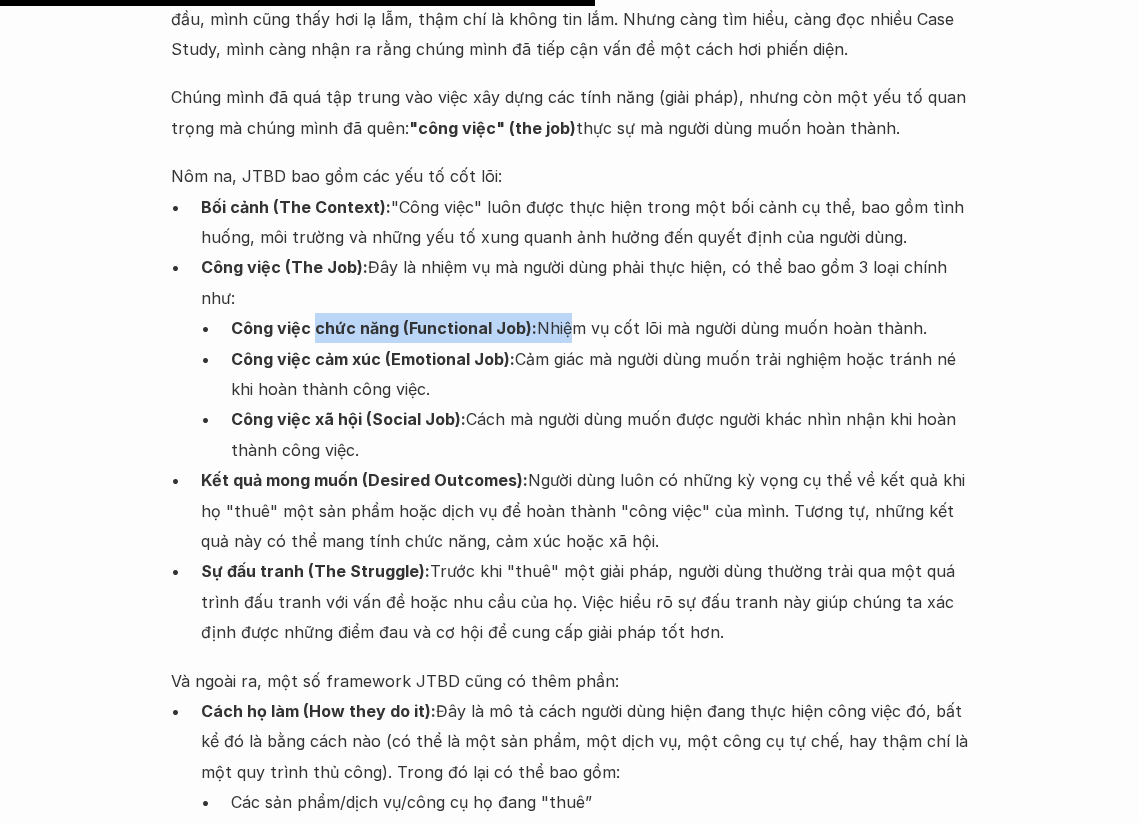 drag, startPoint x: 446, startPoint y: 296, endPoint x: 561, endPoint y: 298, distance: 115.01739 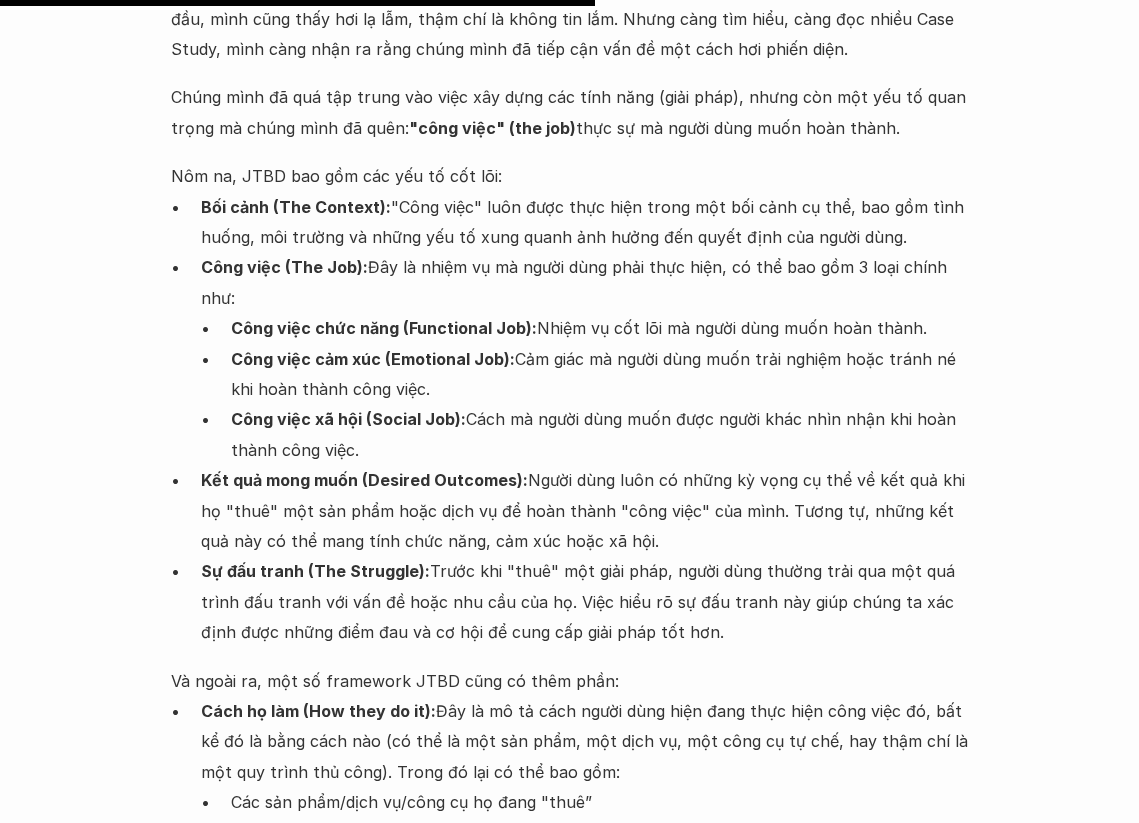 click on "Công việc cảm xúc (Emotional Job):  Cảm giác mà người dùng muốn trải nghiệm hoặc tránh né khi hoàn thành công việc." at bounding box center (599, 374) 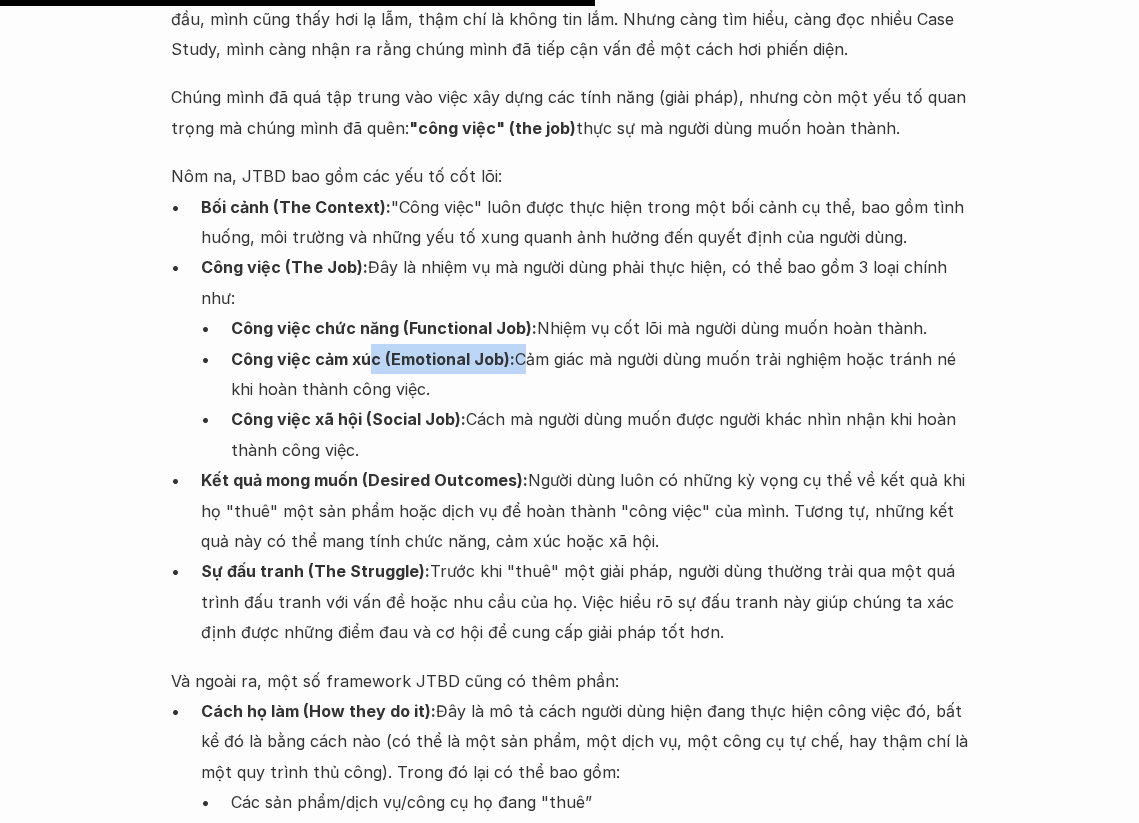 drag, startPoint x: 433, startPoint y: 320, endPoint x: 514, endPoint y: 321, distance: 81.00617 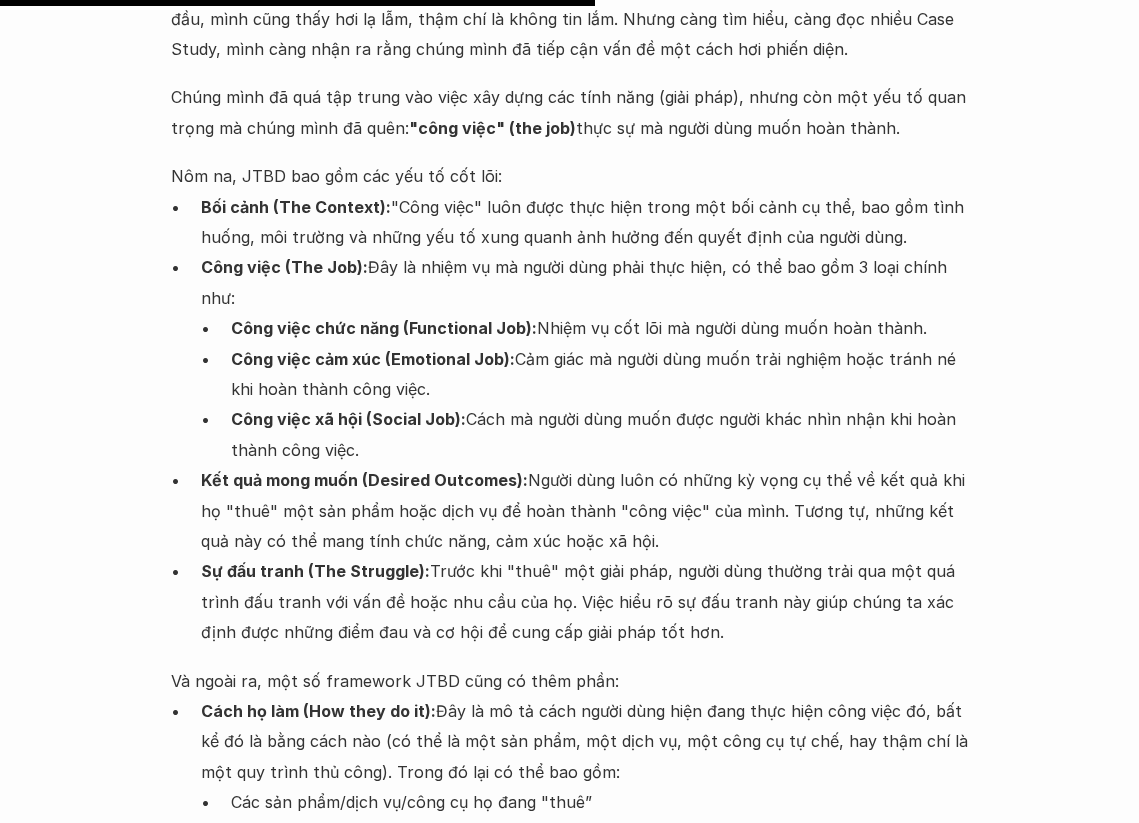 click on "Công việc cảm xúc (Emotional Job):  Cảm giác mà người dùng muốn trải nghiệm hoặc tránh né khi hoàn thành công việc." at bounding box center (599, 374) 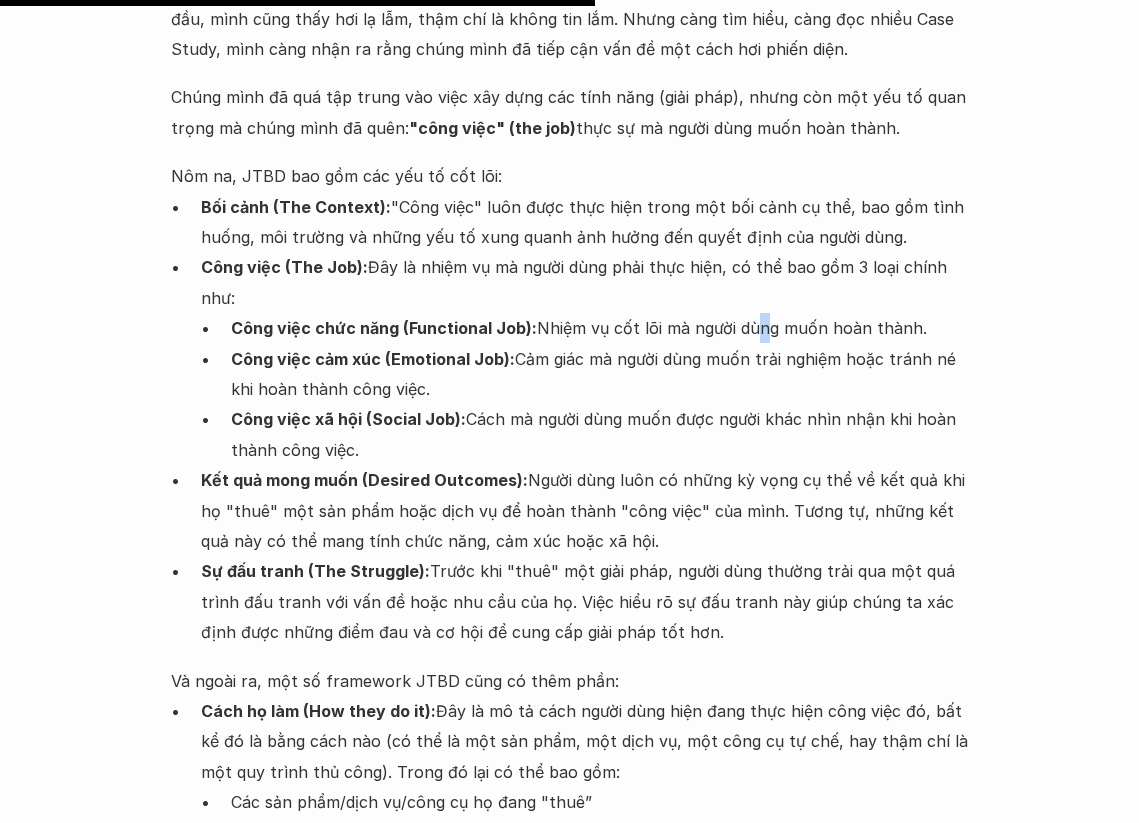 click on "Công việc chức năng (Functional Job):  Nhiệm vụ cốt lõi mà người dùng muốn hoàn thành." at bounding box center (599, 328) 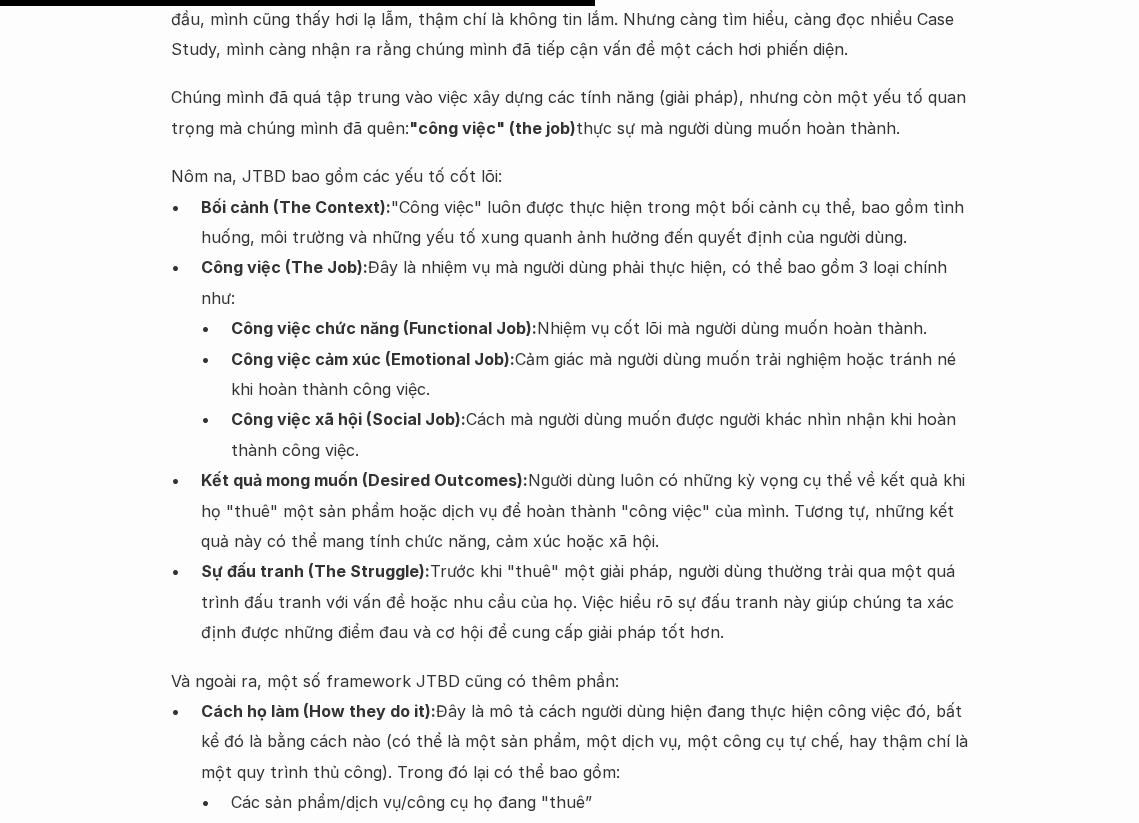 click on "Bối cảnh (The Context):  "Công việc" luôn được thực hiện trong một bối cảnh cụ thể, bao gồm tình huống, môi trường và những yếu tố xung quanh ảnh hưởng đến quyết định của người dùng." at bounding box center [584, 222] 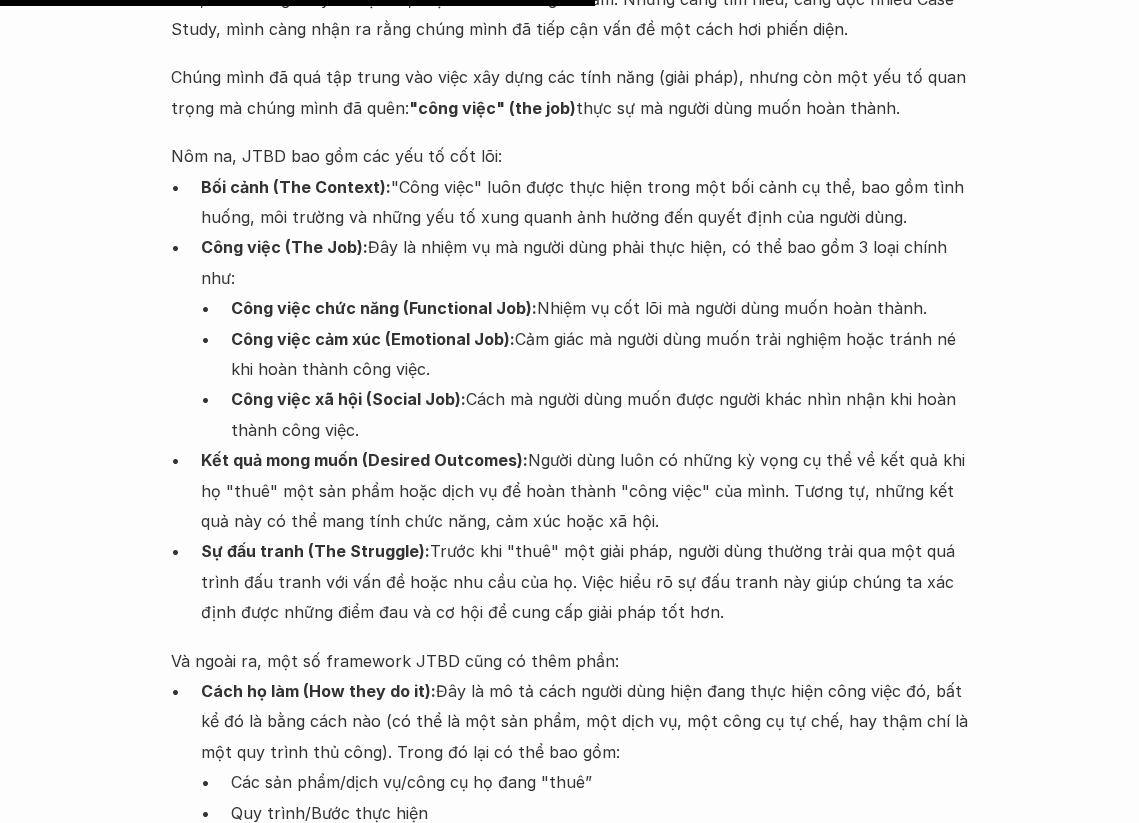 scroll, scrollTop: 3600, scrollLeft: 0, axis: vertical 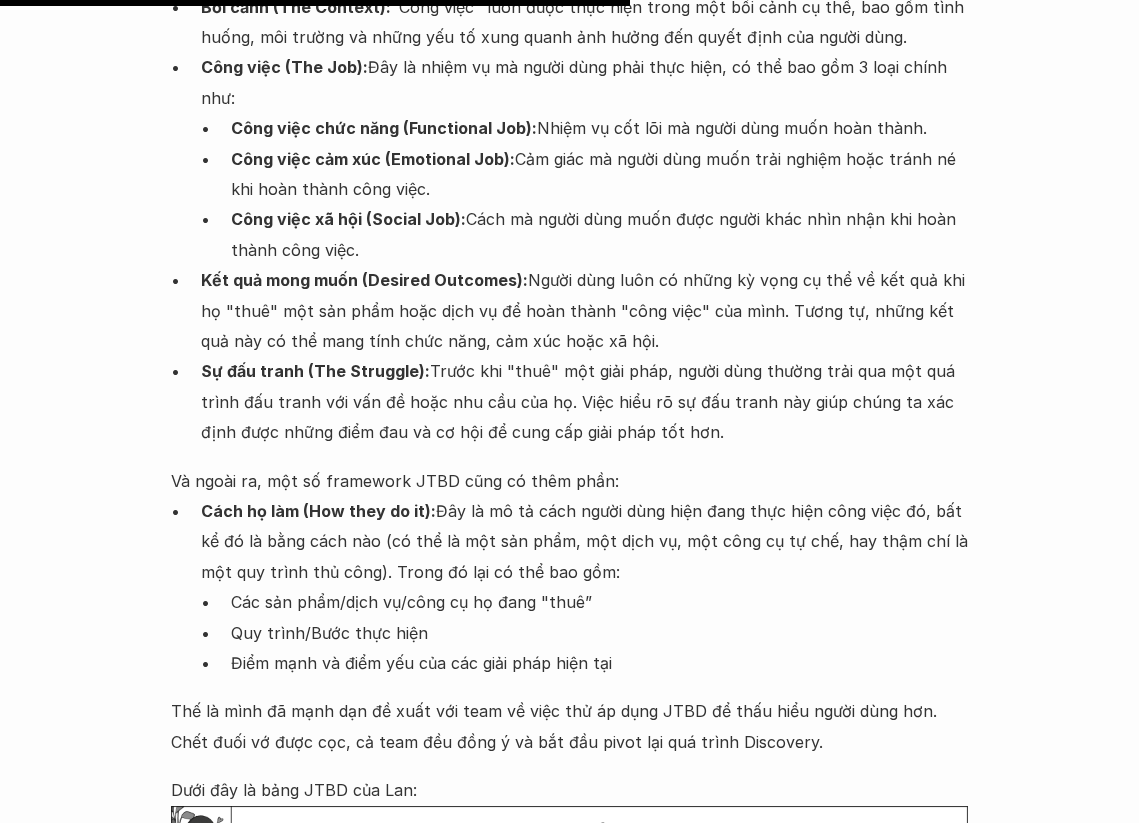 click on "Sự đấu tranh (The Struggle):  Trước khi "thuê" một giải pháp, người dùng thường trải qua một quá trình đấu tranh với vấn đề hoặc nhu cầu của họ. Việc hiểu rõ sự đấu tranh này giúp chúng ta xác định được những điểm đau và cơ hội để cung cấp giải pháp tốt hơn." at bounding box center [584, 401] 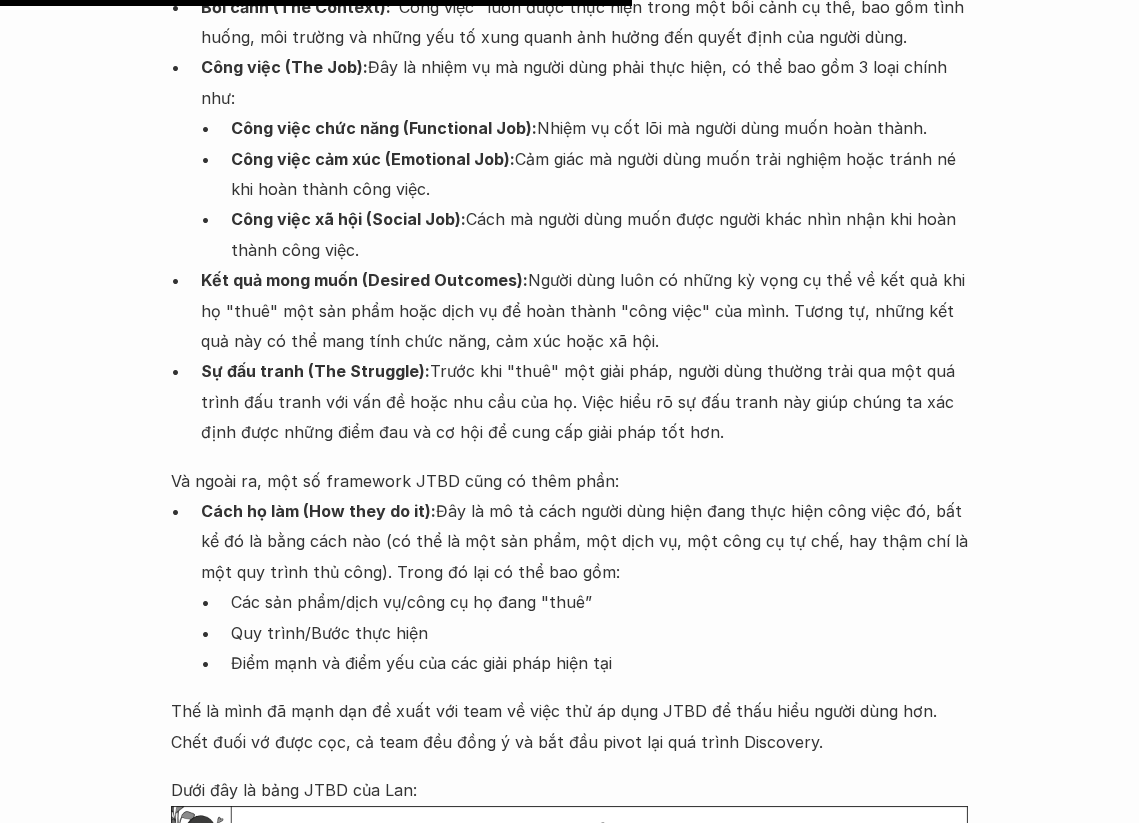 scroll, scrollTop: 3700, scrollLeft: 0, axis: vertical 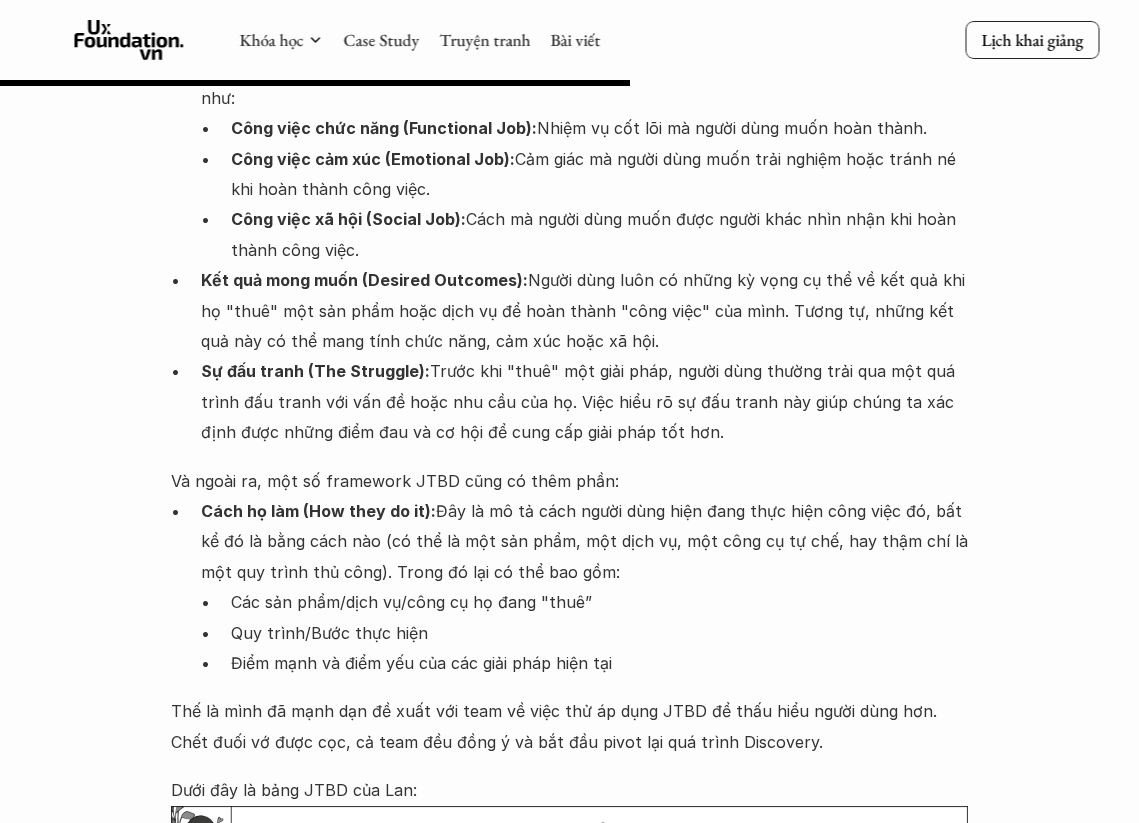 click on "Kết quả mong muốn (Desired Outcomes):  Người dùng luôn có những kỳ vọng cụ thể về kết quả khi họ "thuê" một sản phẩm hoặc dịch vụ để hoàn thành "công việc" của mình. Tương tự, những kết quả này có thể mang tính chức năng, cảm xúc hoặc xã hội." at bounding box center [584, 310] 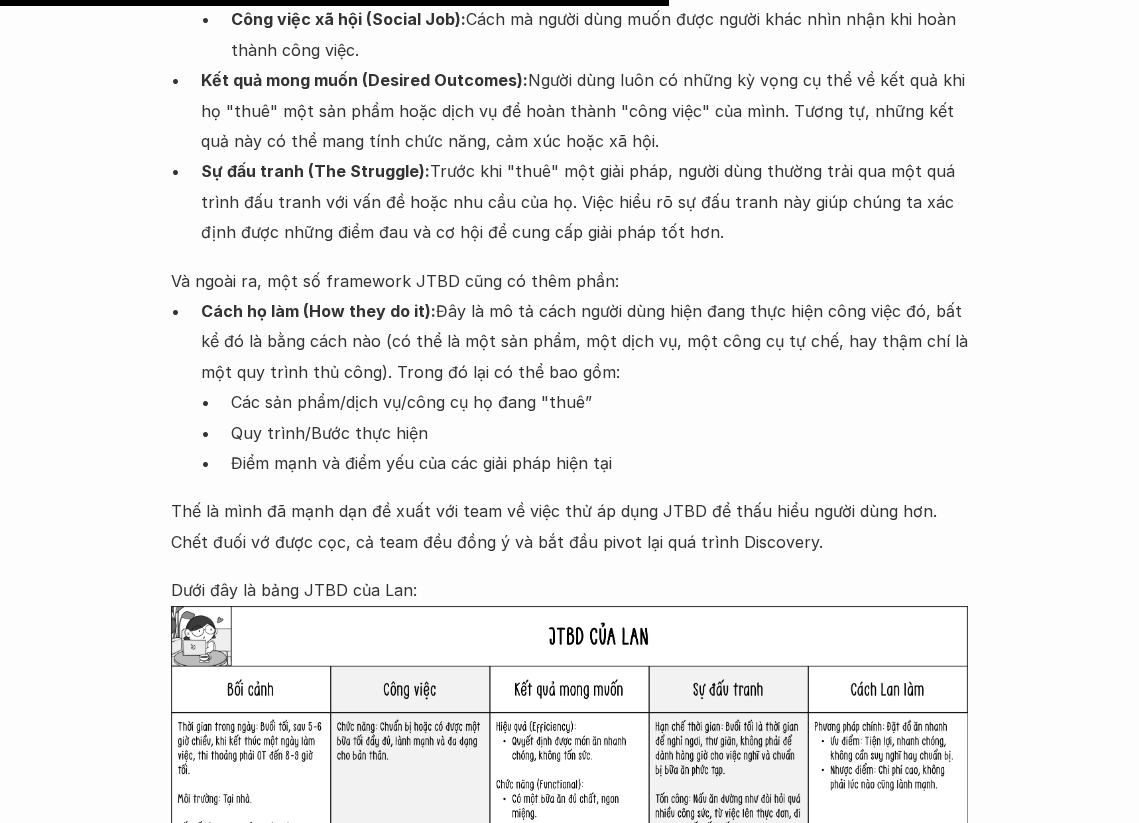scroll, scrollTop: 3900, scrollLeft: 0, axis: vertical 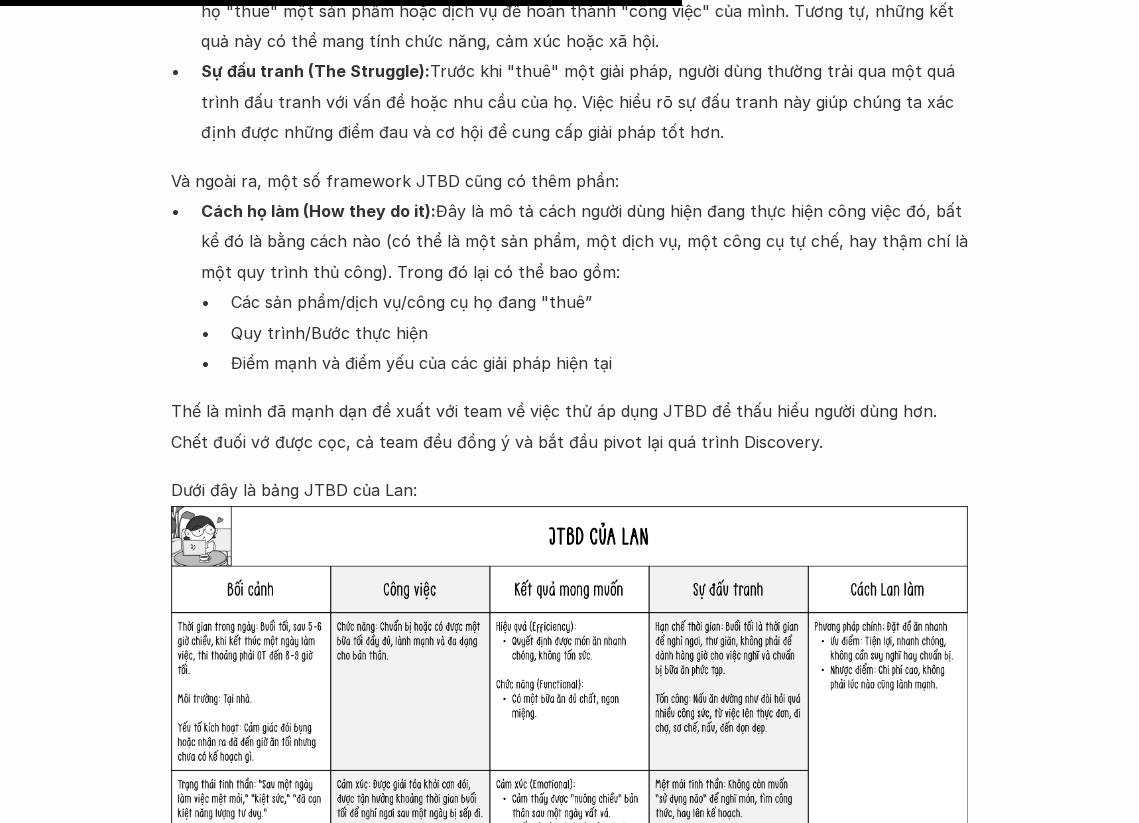 click on "Điểm mạnh và điểm yếu của các giải pháp hiện tại" at bounding box center [599, 363] 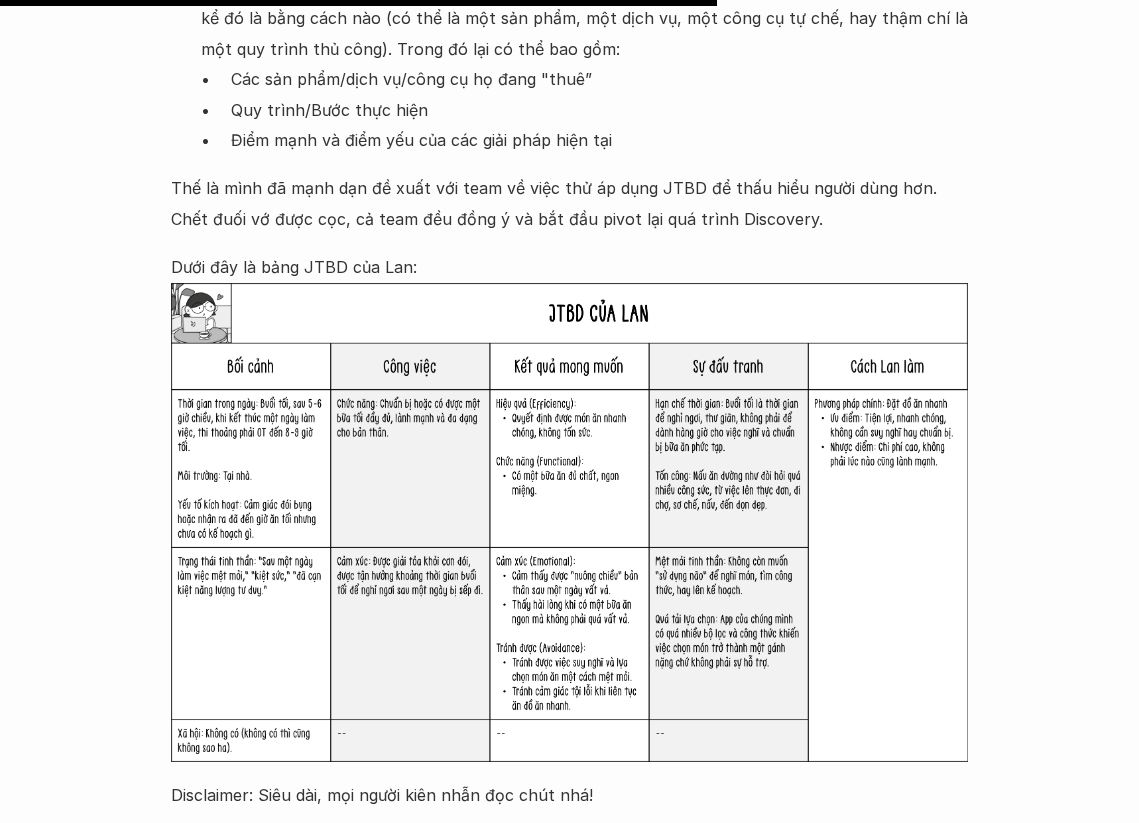 scroll, scrollTop: 4200, scrollLeft: 0, axis: vertical 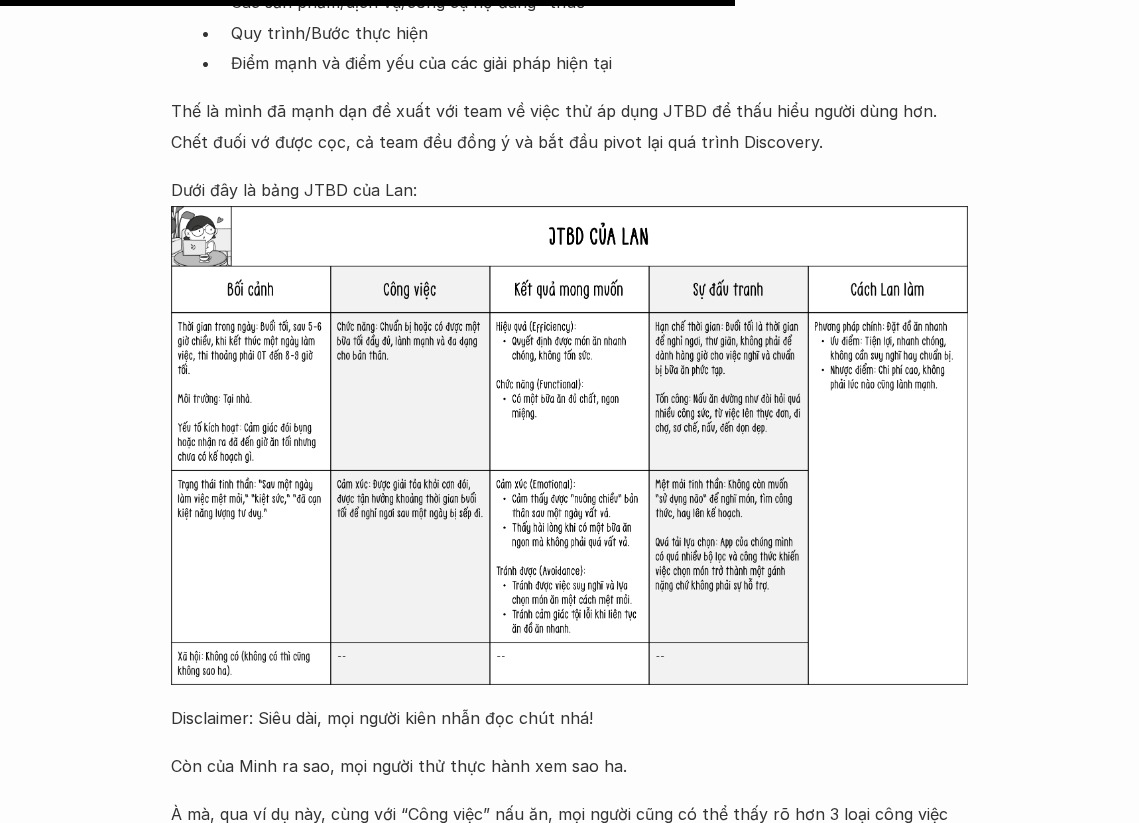 click on "Lúa hóa kiến thức Jobs-to-be-done 🕔 [DATE] 🧑‍🎓 [FIRST] [LAST] Trong vài năm làm sản phẩm, mình đã làm không ít dự án thành công và cả những dự án "dở dang". Trong đó, một trong những điều mình ước đã có người chỉ cho mình sớm hơn, đó là việc áp dụng Jobs-to-be-Done (JTBD). Nếu mình và team sớm biết đến framework này, có lẽ số dự án thất bại sẽ giảm đi nhiều nhiều. Thế nên hôm nay mình sẽ giới thiệu lại về Jobs-to-be-done (JTBD) để mọi người có thể tham khảo và tránh đi vào vết xe đổ của bọn mình nhé! Chapter 01 Khi chúng mình chỉ chú trọng vào "What (làm cái gì)", mà bỏ quên Chapter 02 Lắng nghe những câu chuyện thay vì hỏi về tính năng Chapter 03 "Công việc" thực sự" at bounding box center [569, -466] 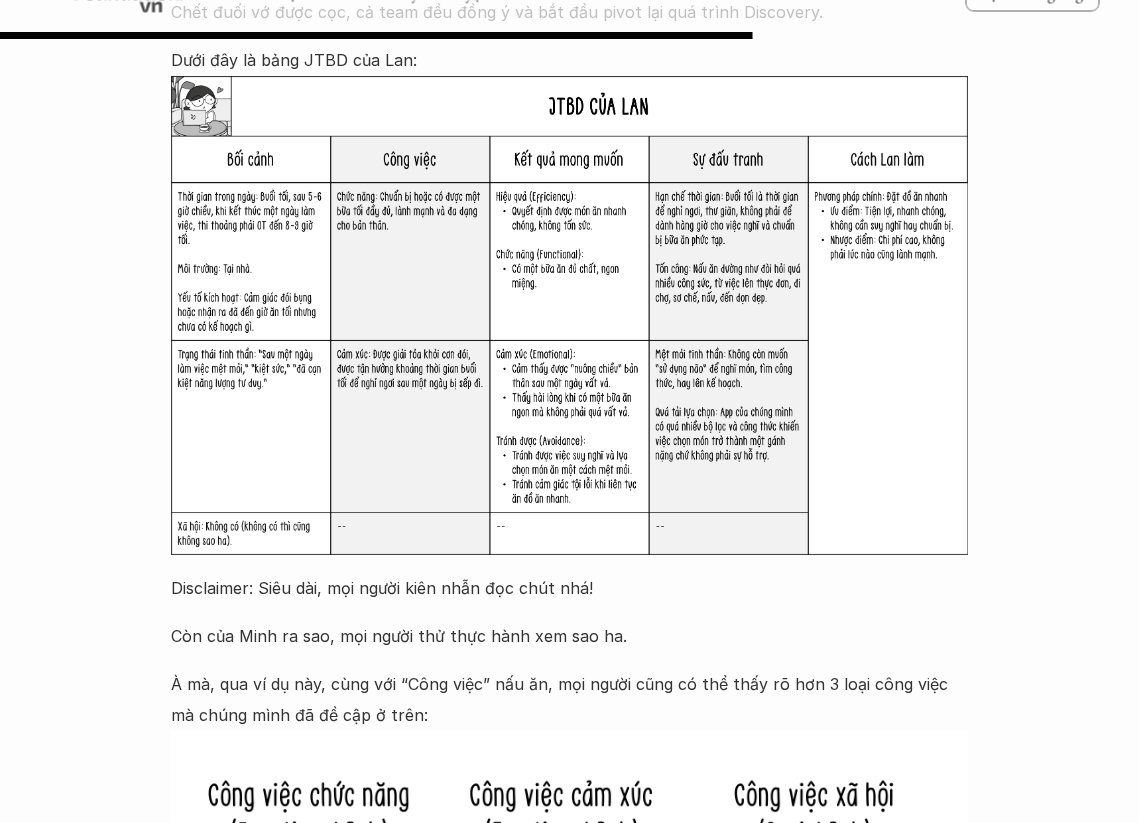 scroll, scrollTop: 4300, scrollLeft: 0, axis: vertical 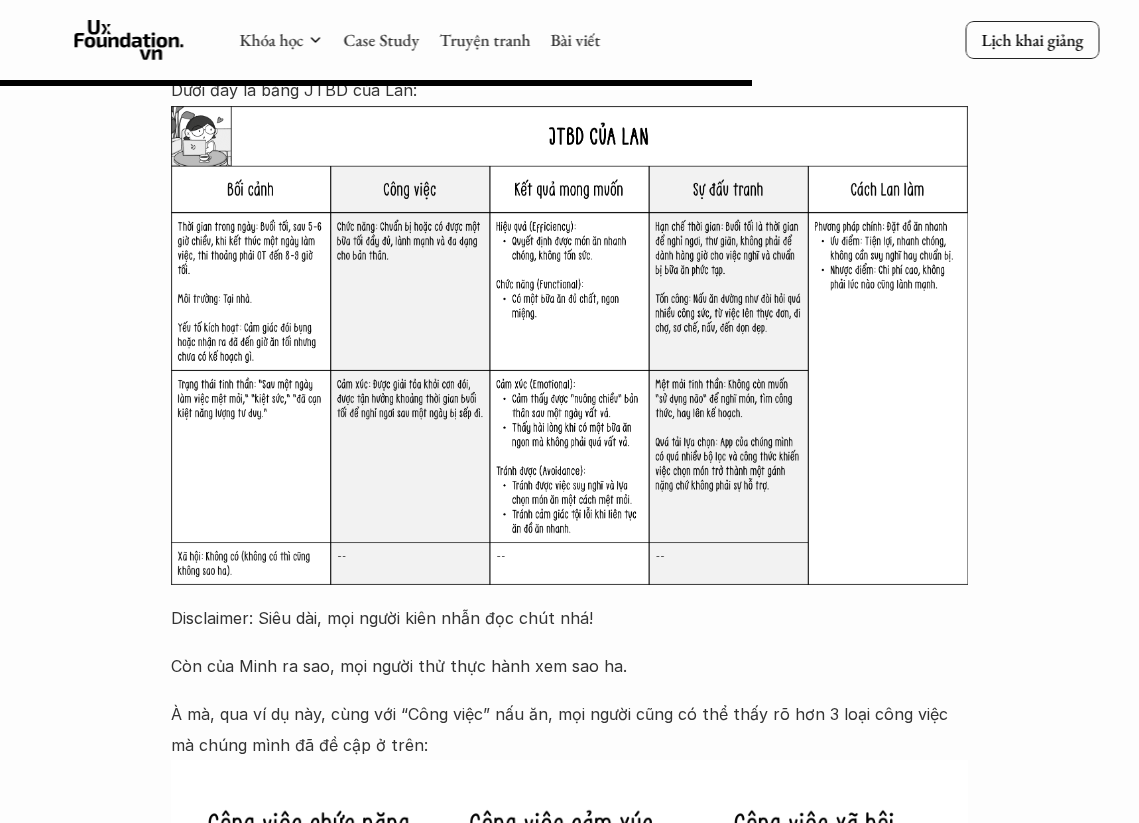click on "Lúa hóa kiến thức Jobs-to-be-done 🕔 [DATE] 🧑‍🎓 [FIRST] [LAST] Trong vài năm làm sản phẩm, mình đã làm không ít dự án thành công và cả những dự án "dở dang". Trong đó, một trong những điều mình ước đã có người chỉ cho mình sớm hơn, đó là việc áp dụng Jobs-to-be-Done (JTBD). Nếu mình và team sớm biết đến framework này, có lẽ số dự án thất bại sẽ giảm đi nhiều nhiều. Thế nên hôm nay mình sẽ giới thiệu lại về Jobs-to-be-done (JTBD) để mọi người có thể tham khảo và tránh đi vào vết xe đổ của bọn mình nhé! Chapter 01 Khi chúng mình chỉ chú trọng vào "What (làm cái gì)", mà bỏ quên Chapter 02 Lắng nghe những câu chuyện thay vì hỏi về tính năng Chapter 03 "Công việc" thực sự" at bounding box center [569, -566] 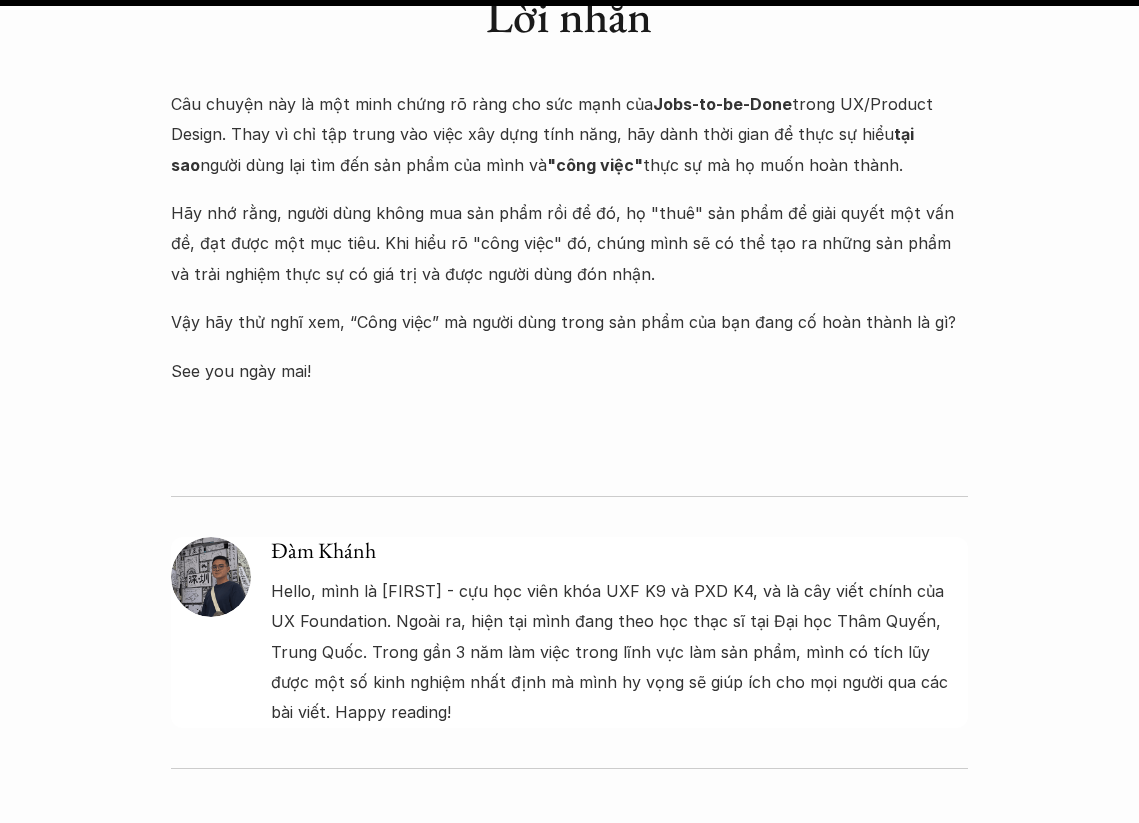scroll, scrollTop: 6600, scrollLeft: 0, axis: vertical 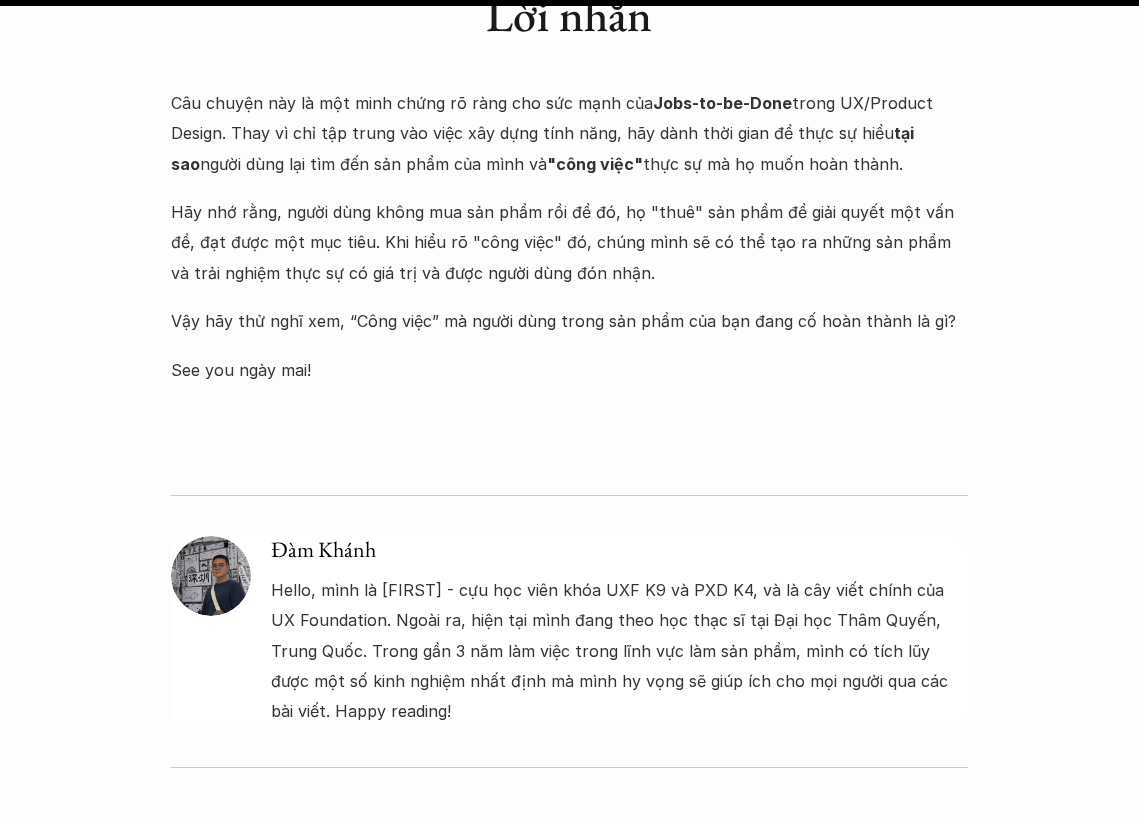 click at bounding box center (211, 576) 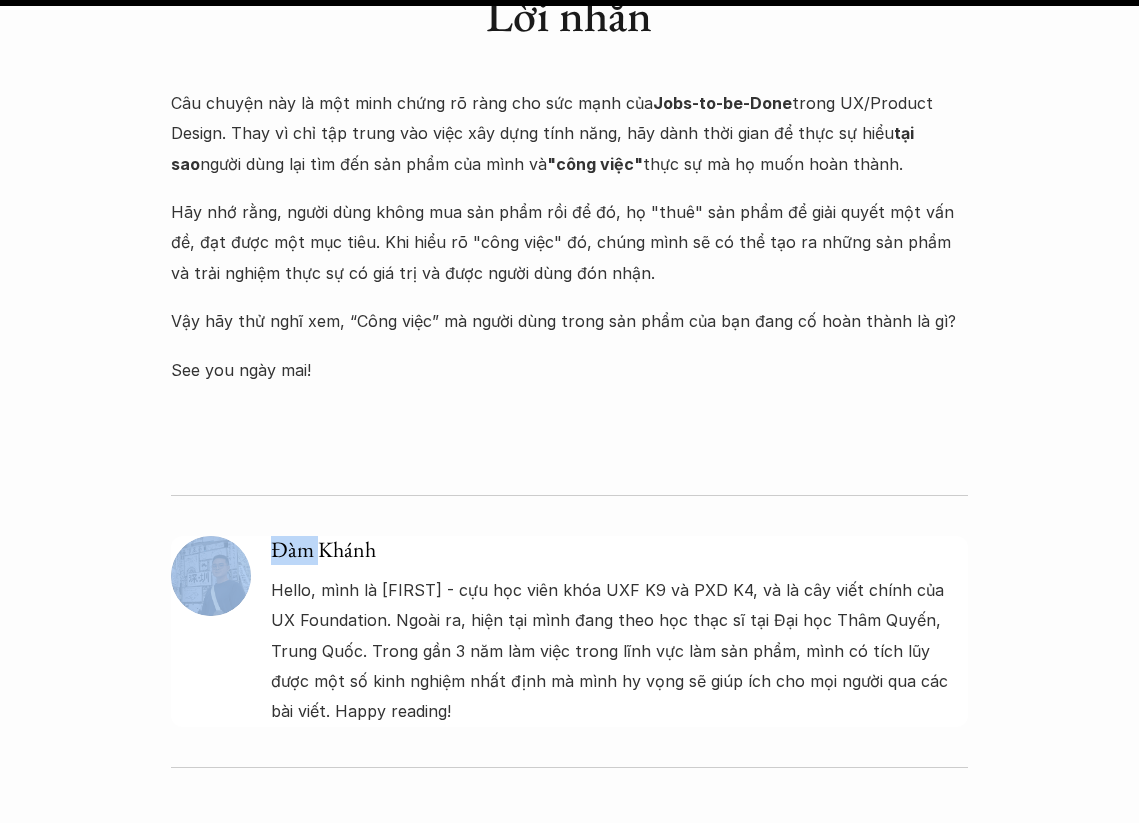 click on "[FIRST] [LAST] Hello, mình là [FIRST] - cựu học viên khóa UXF K9 và PXD K4, và là cây viết chính của UX Foundation. Ngoài ra, hiện tại mình đang theo học thạc sĩ tại Đại học Thâm Quyến, Trung Quốc. Trong gần 3 năm làm việc trong lĩnh vực làm sản phẩm, mình có tích lũy được một số kinh nghiệm nhất định mà mình hy vọng sẽ giúp ích cho mọi người qua các bài viết. Happy reading!" at bounding box center (569, 631) 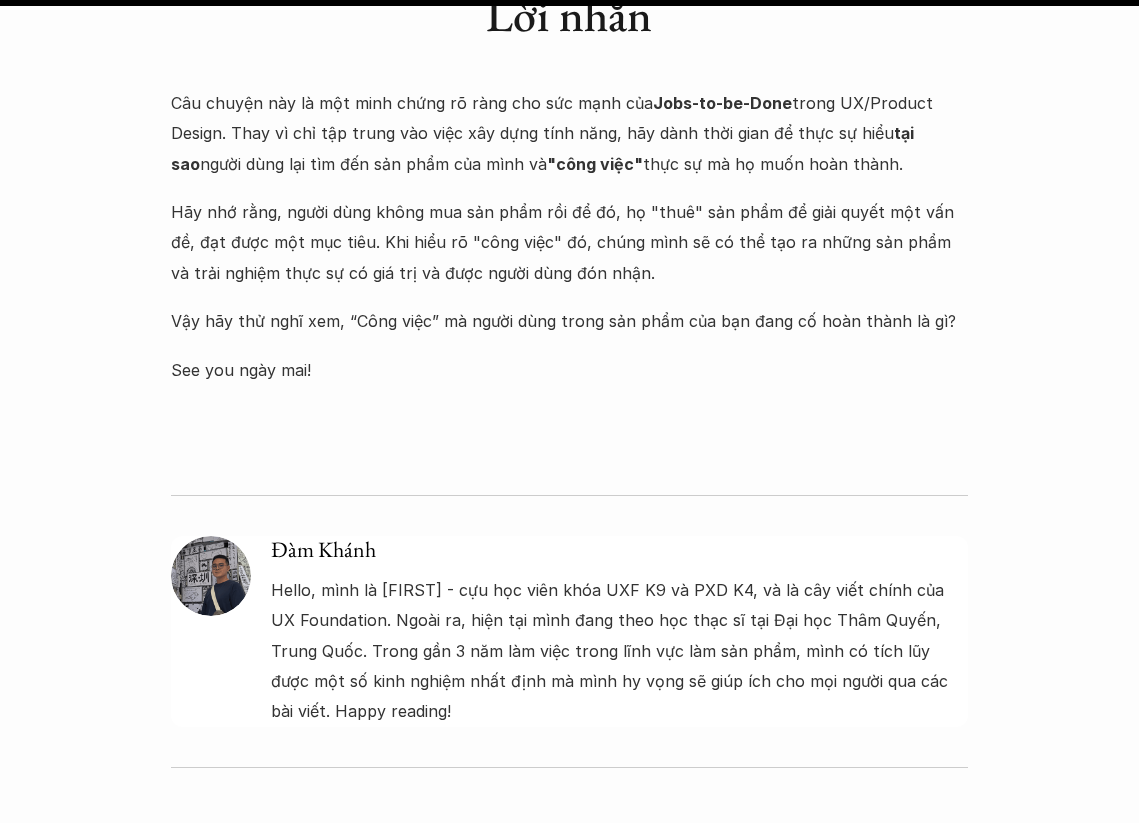 click on "[FIRST] [LAST] Hello, mình là [FIRST] - cựu học viên khóa UXF K9 và PXD K4, và là cây viết chính của UX Foundation. Ngoài ra, hiện tại mình đang theo học thạc sĩ tại Đại học Thâm Quyến, Trung Quốc. Trong gần 3 năm làm việc trong lĩnh vực làm sản phẩm, mình có tích lũy được một số kinh nghiệm nhất định mà mình hy vọng sẽ giúp ích cho mọi người qua các bài viết. Happy reading!" at bounding box center [569, 631] 